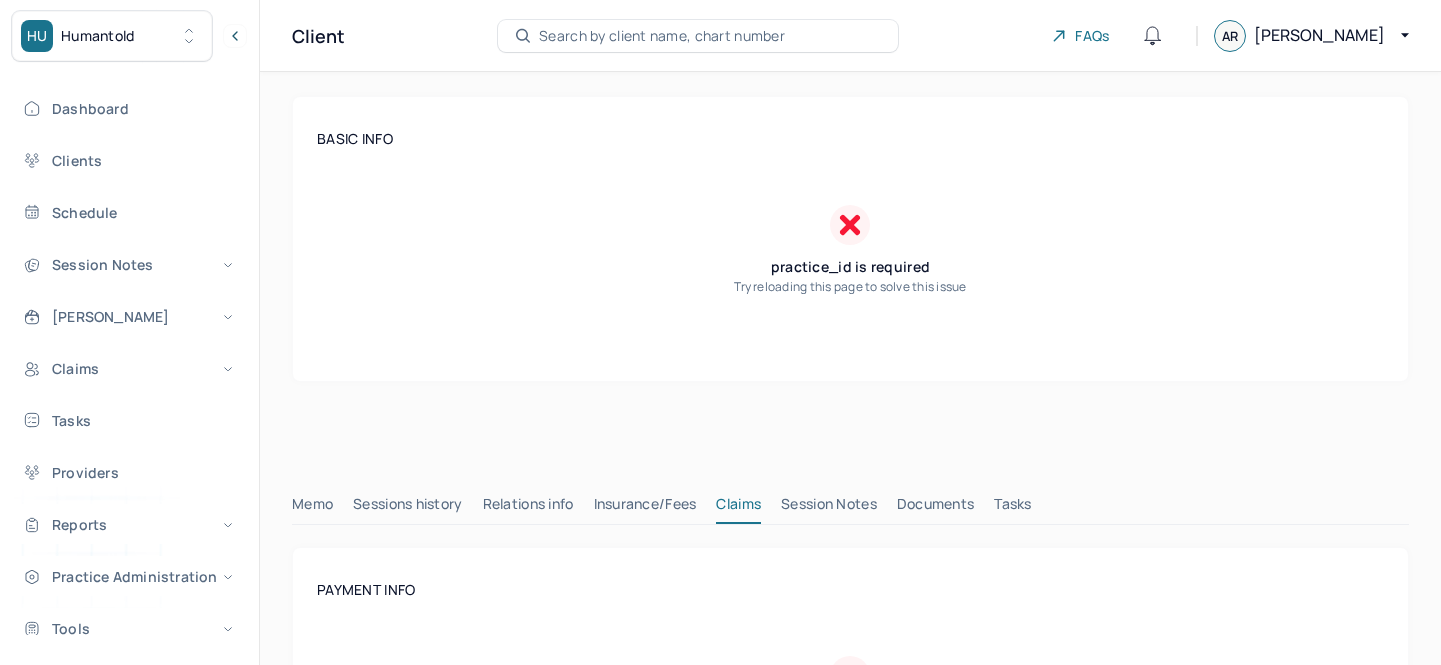 scroll, scrollTop: 0, scrollLeft: 0, axis: both 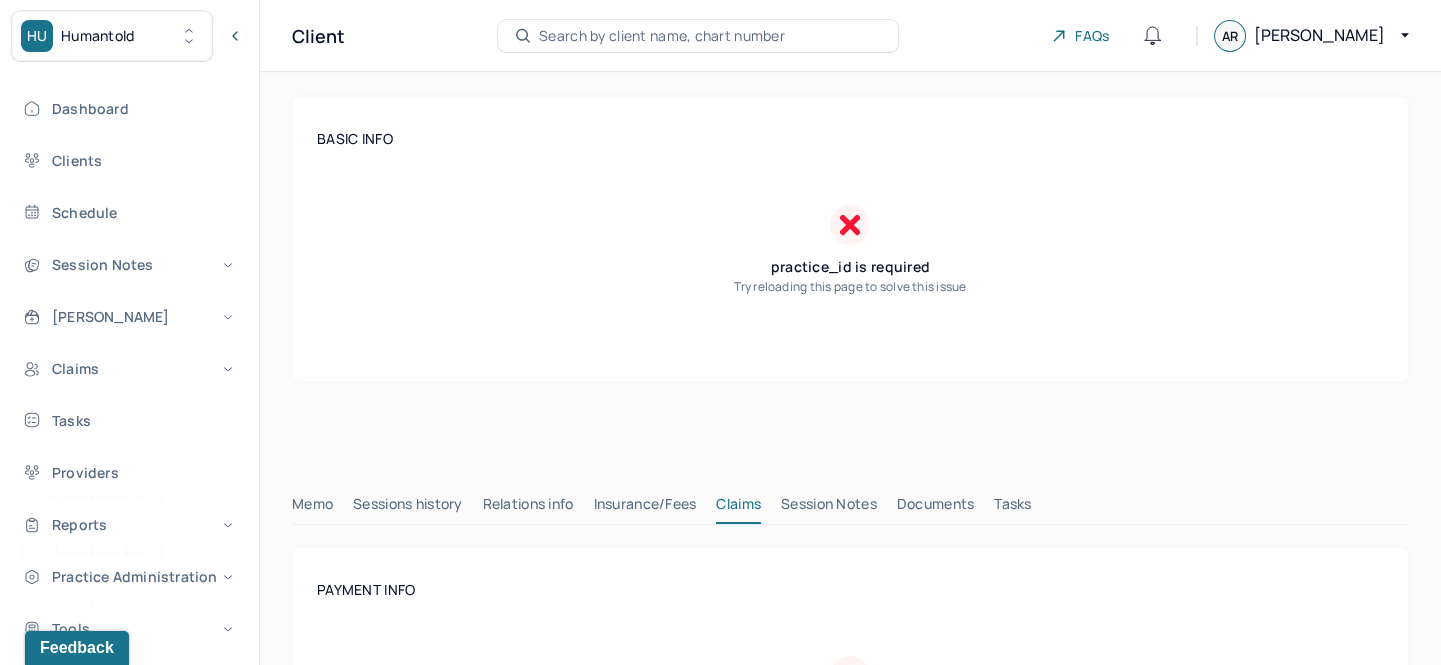 click on "Search by client name, chart number" at bounding box center [662, 36] 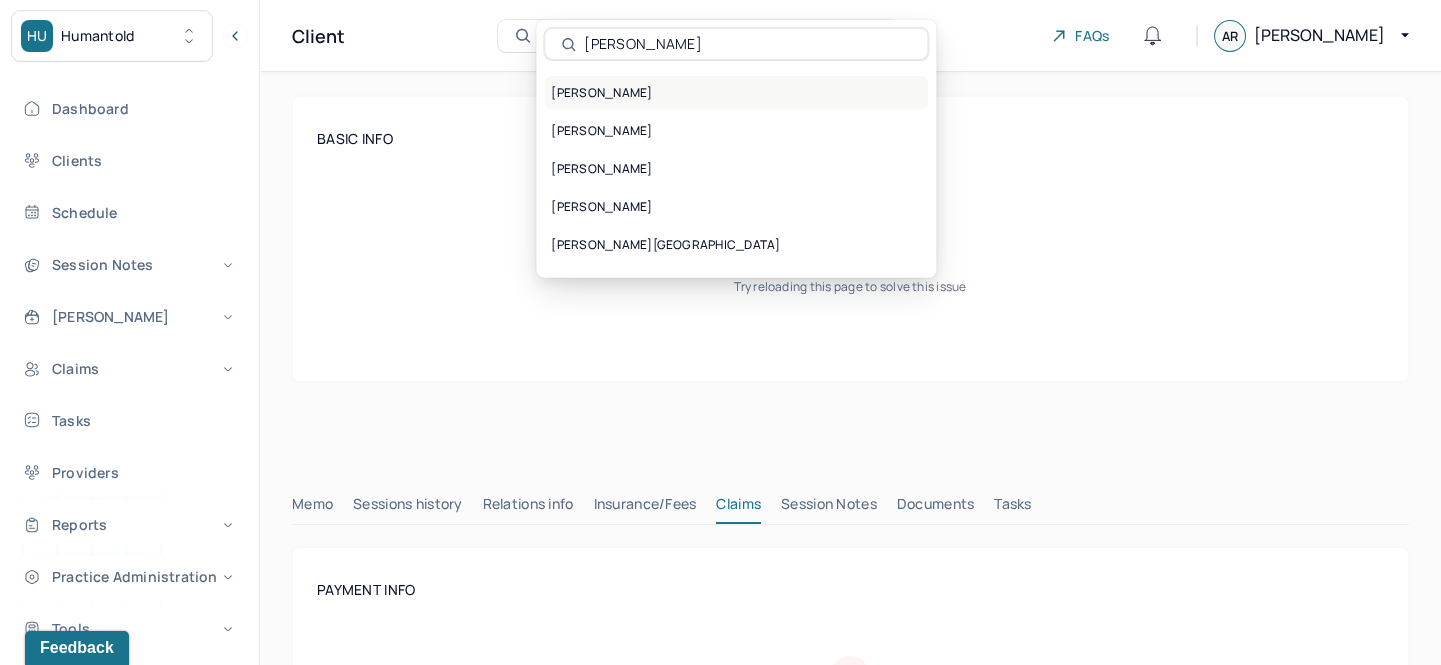 type on "[PERSON_NAME]" 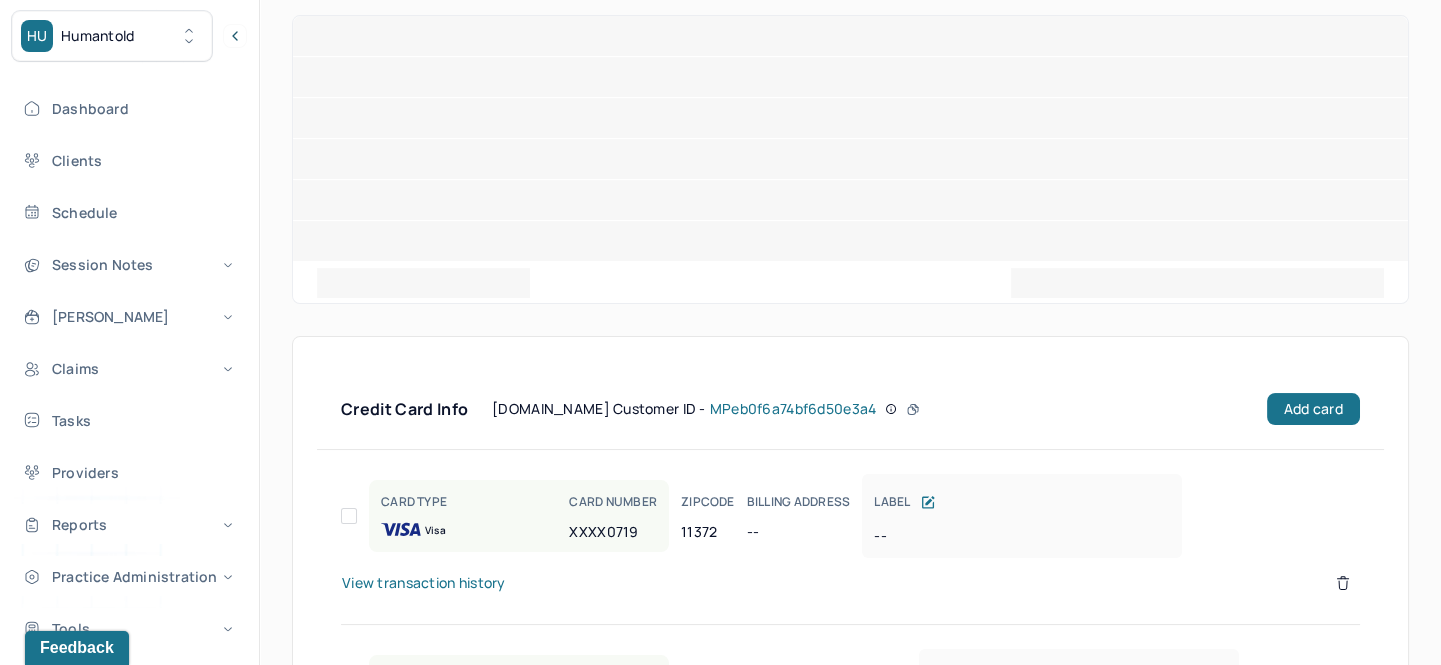 scroll, scrollTop: 90, scrollLeft: 0, axis: vertical 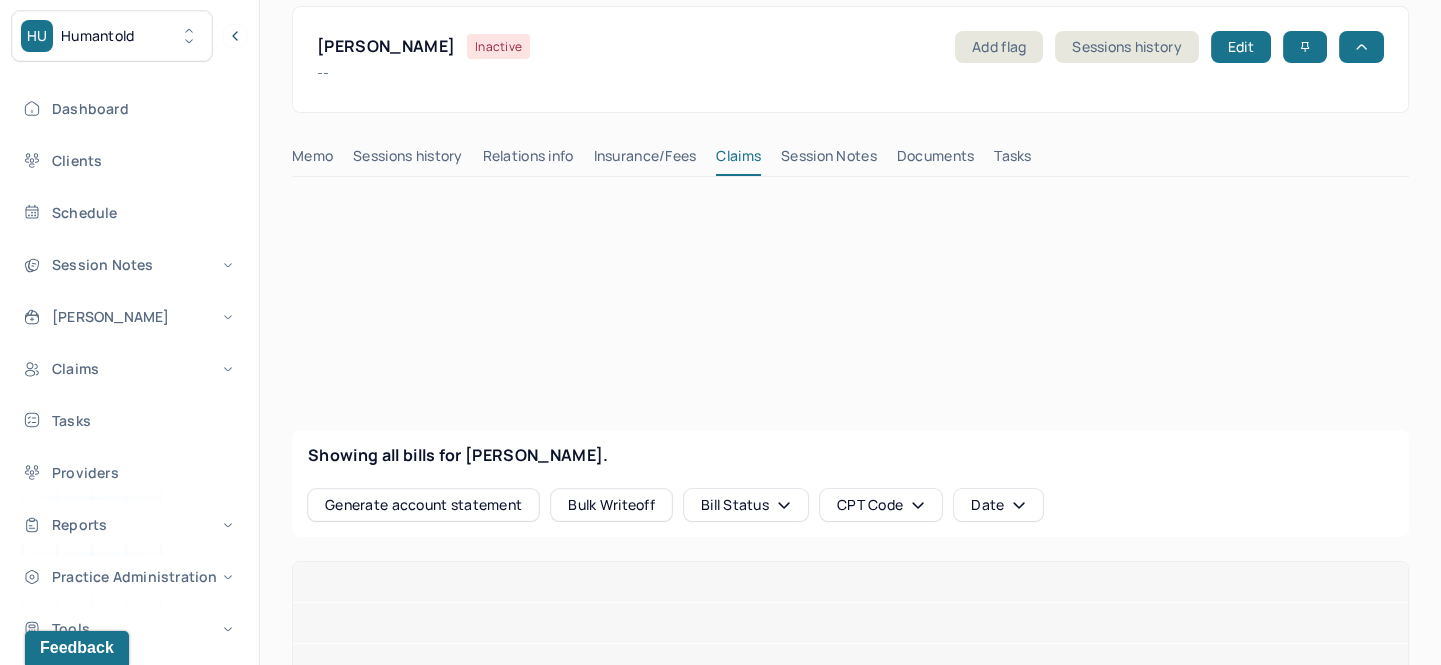 click on "Session Notes" at bounding box center (829, 160) 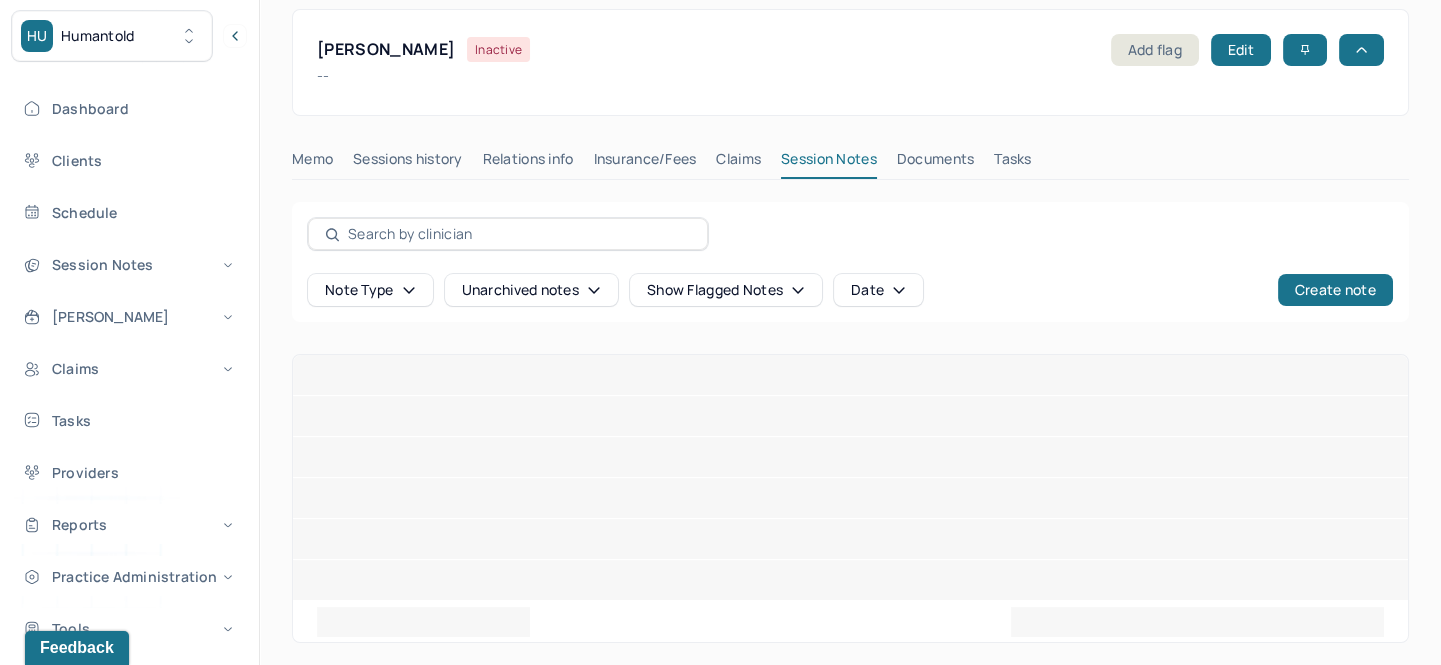 scroll, scrollTop: 90, scrollLeft: 0, axis: vertical 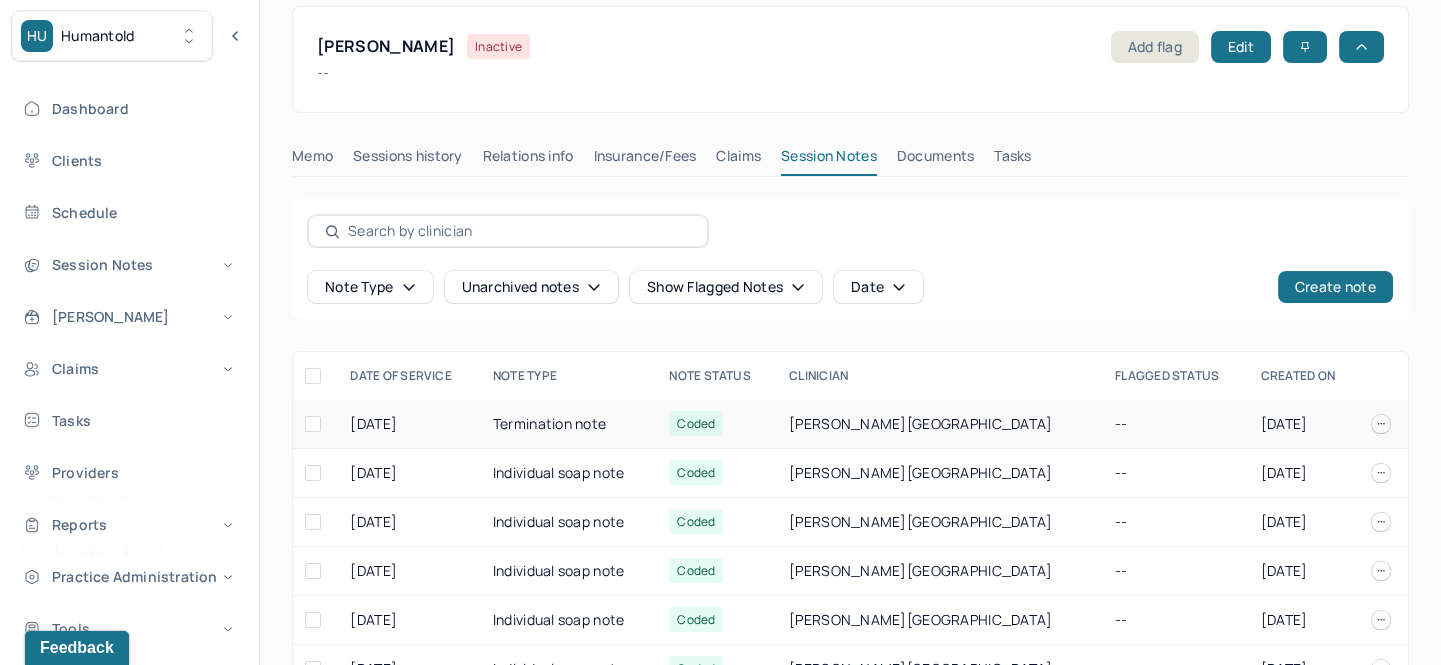 click at bounding box center [1381, 424] 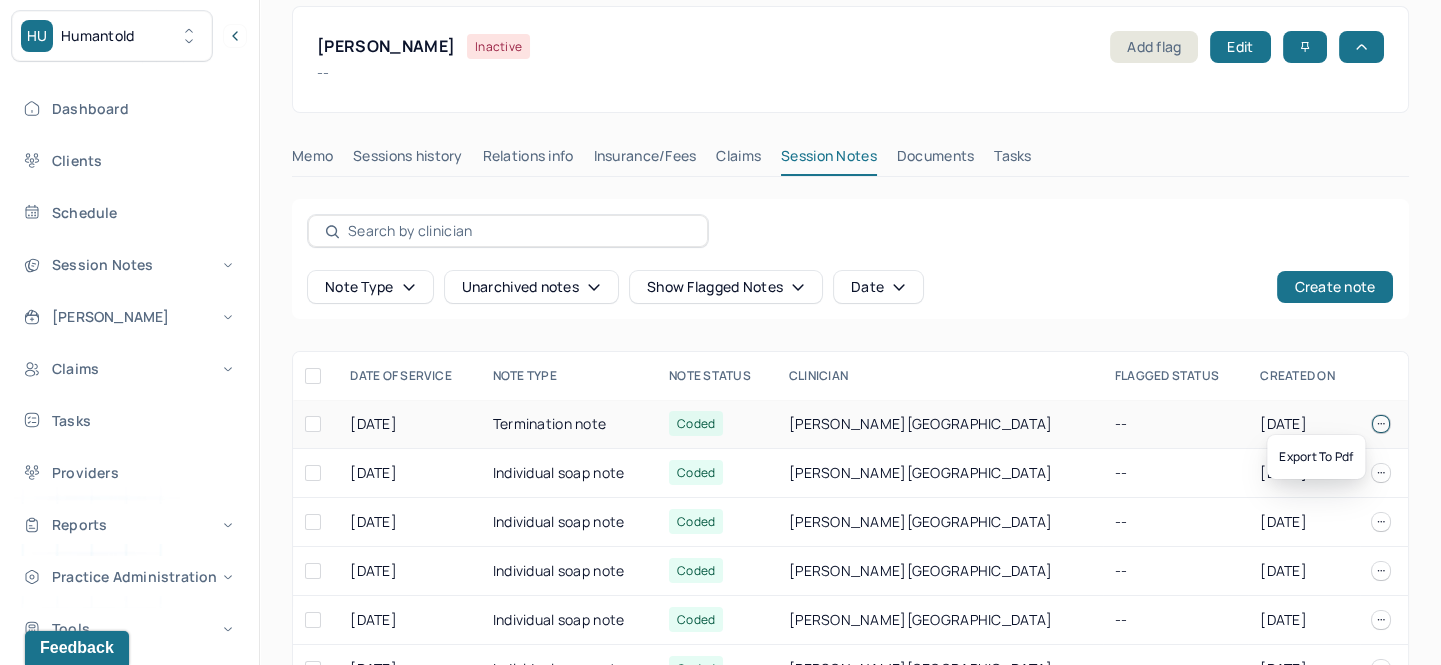 click on "Termination note" at bounding box center (569, 424) 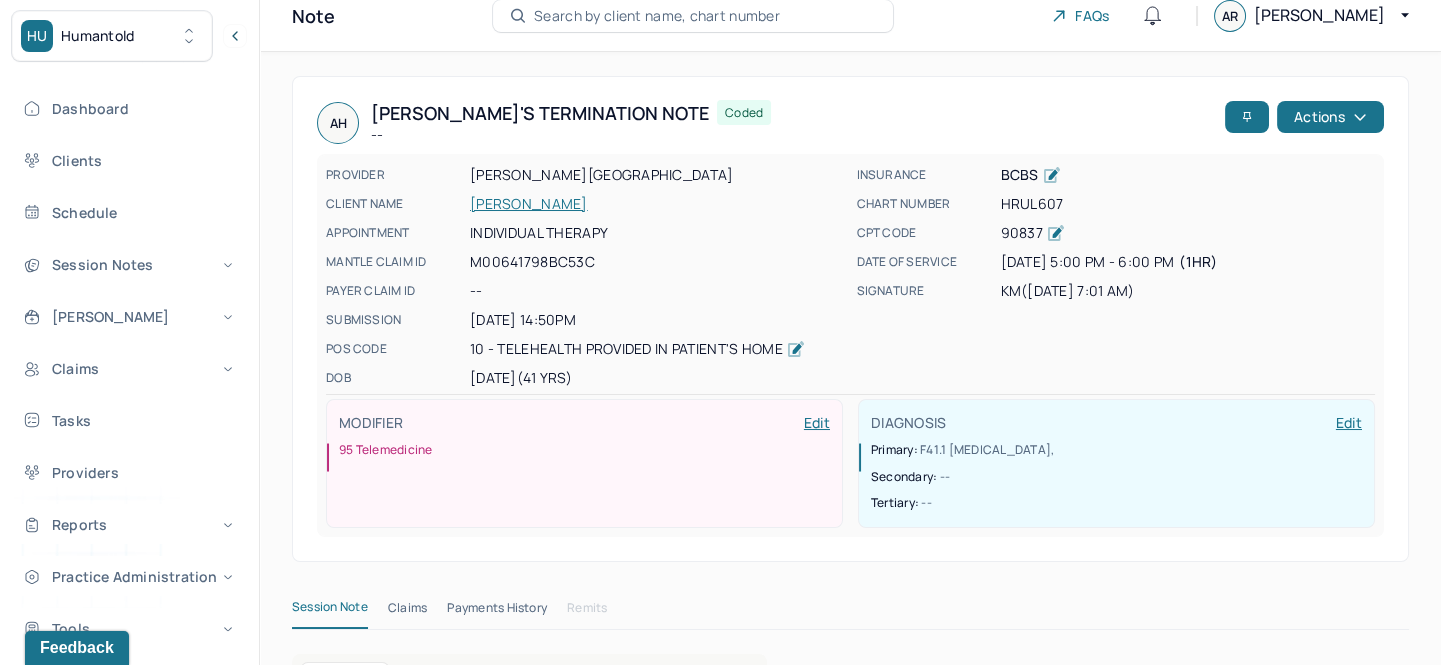 scroll, scrollTop: 0, scrollLeft: 0, axis: both 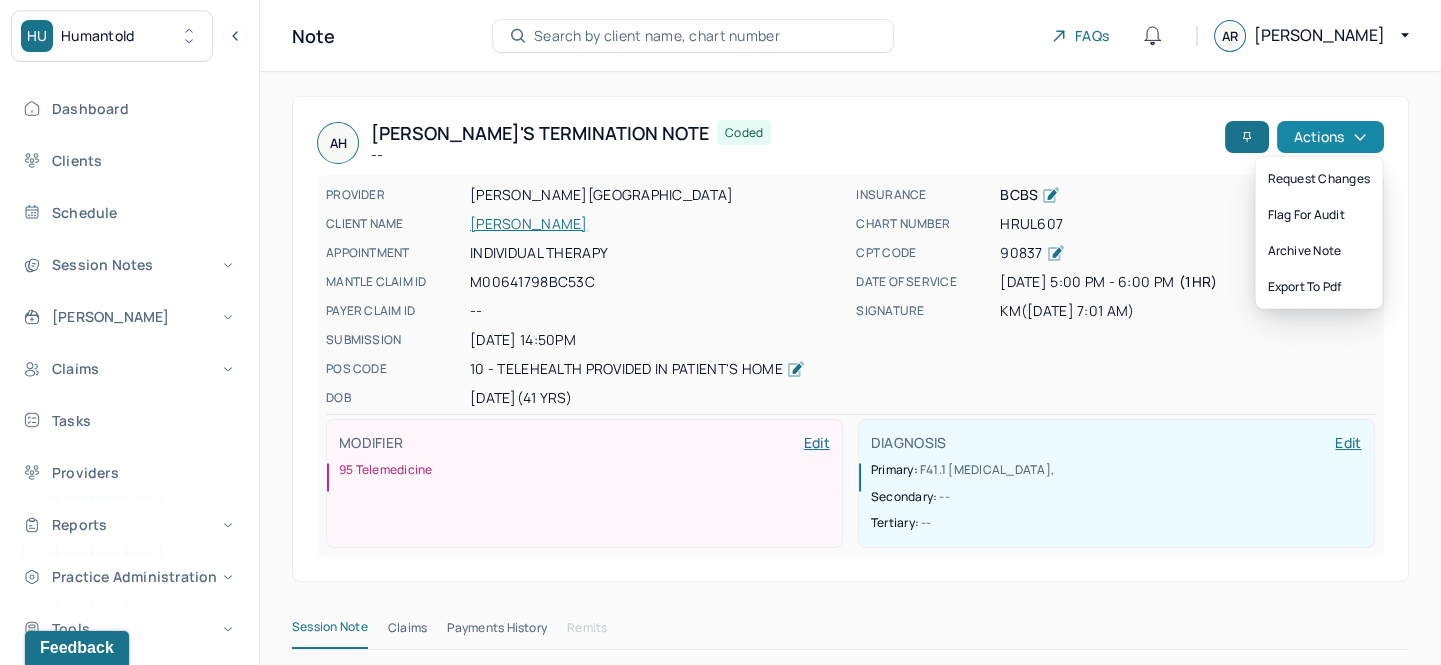click on "Actions" at bounding box center (1330, 137) 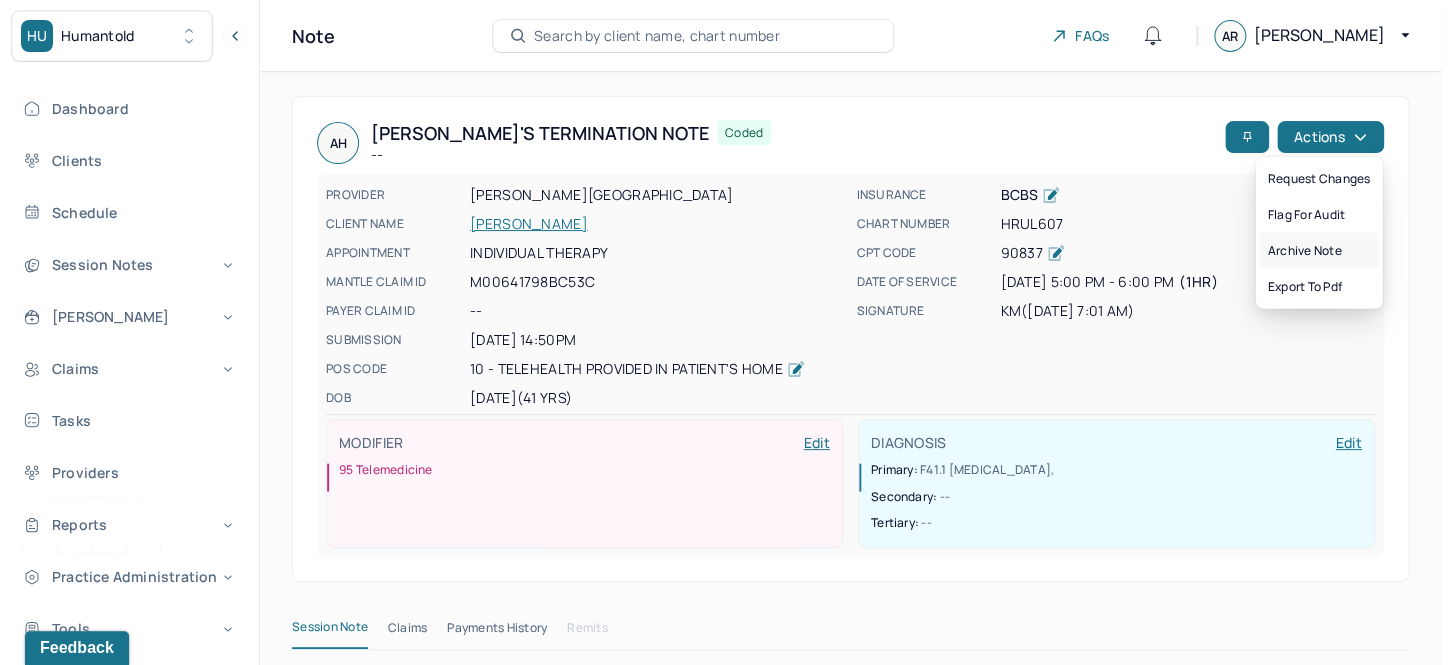 click on "Archive note" at bounding box center (1318, 251) 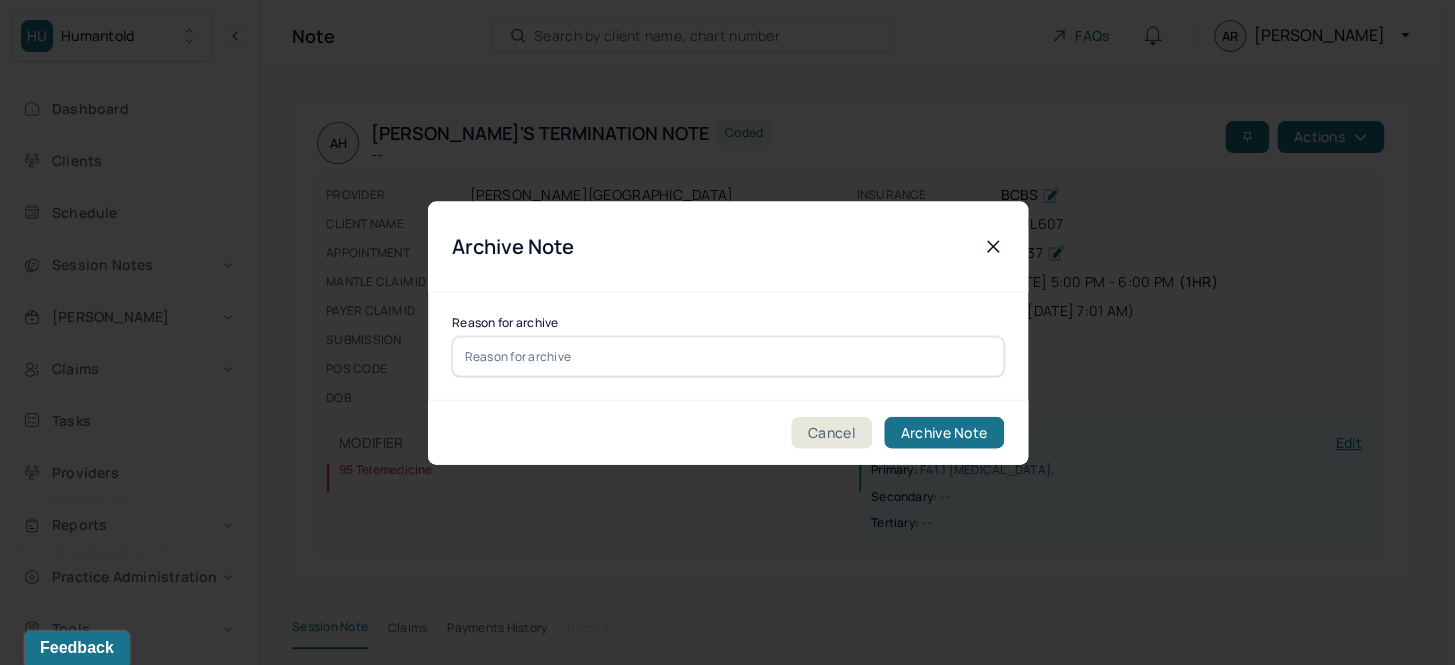 click at bounding box center (728, 356) 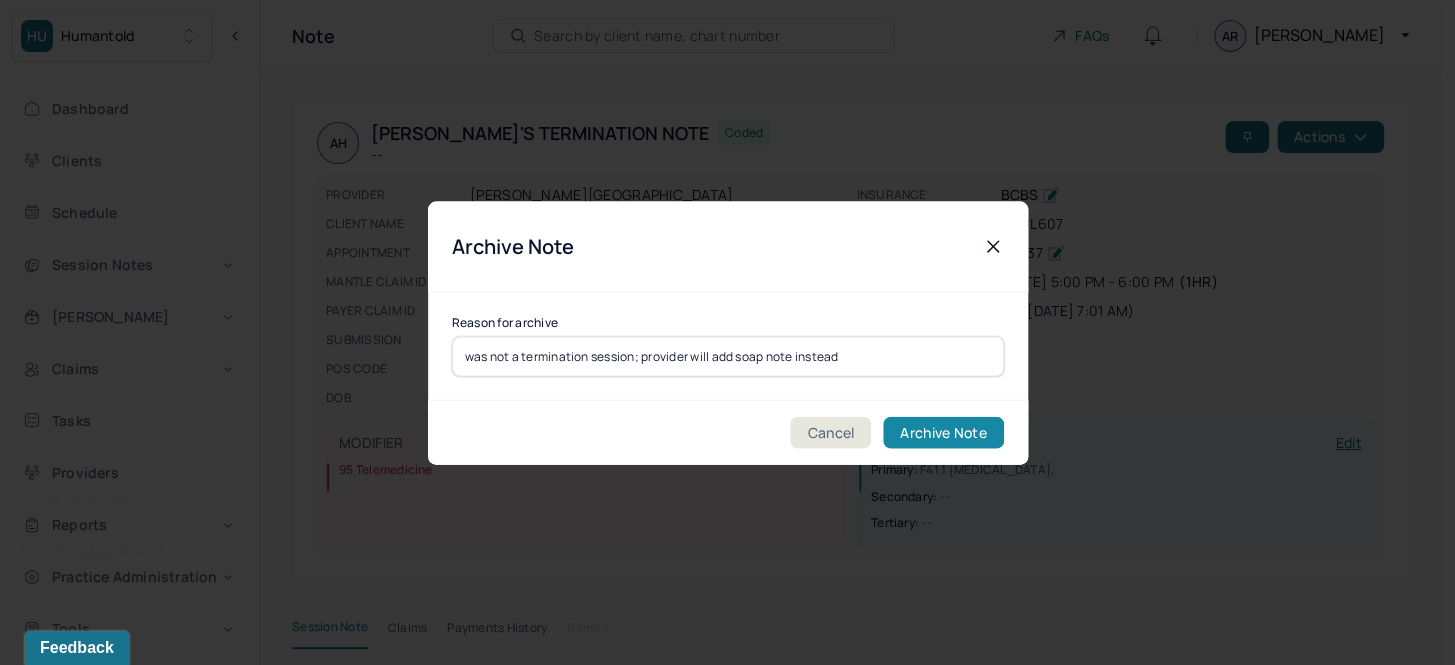 type on "was not a termination session; provider will add soap note instead" 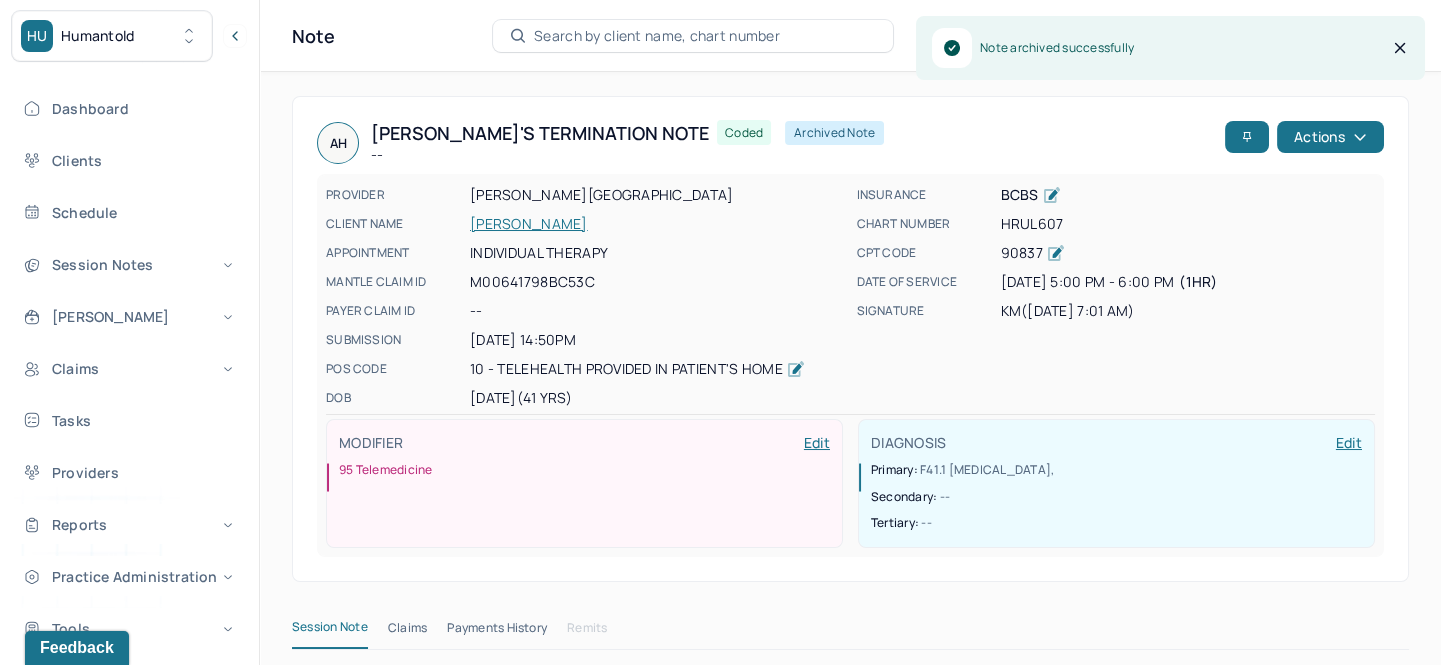 click on "Search by client name, chart number" at bounding box center (657, 36) 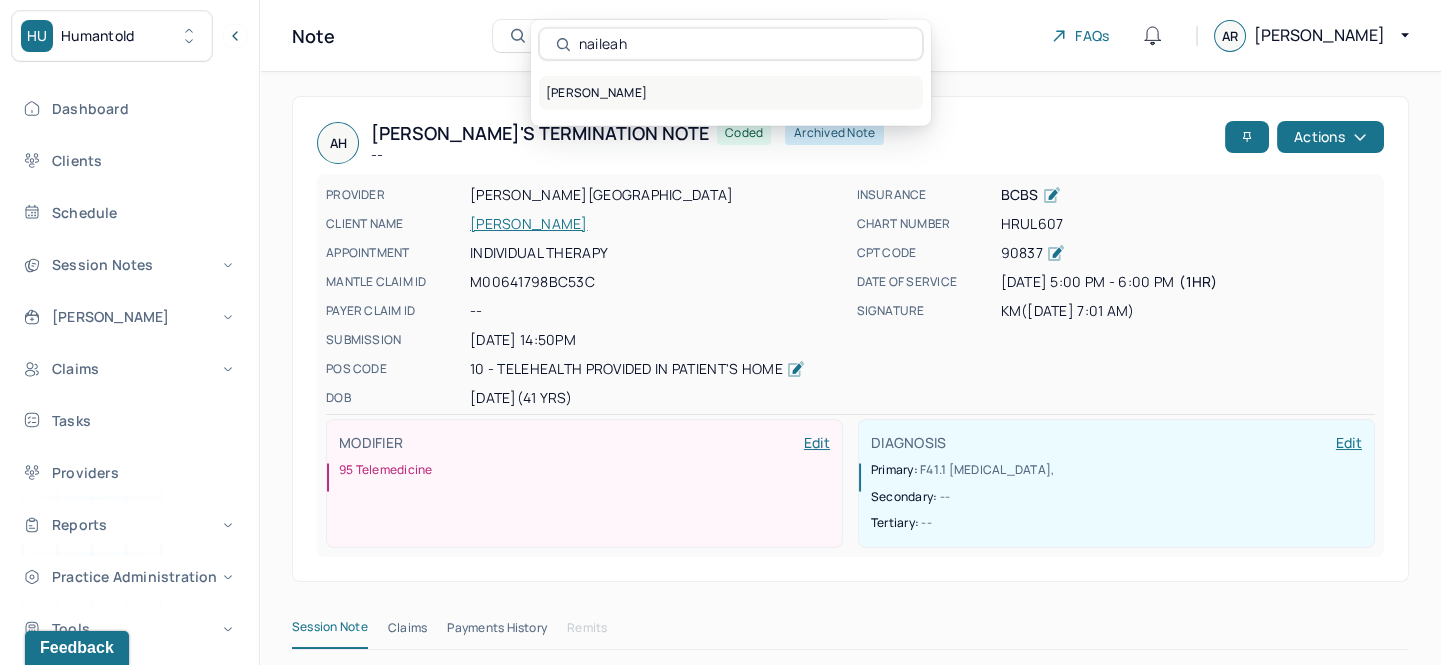 type on "naileah" 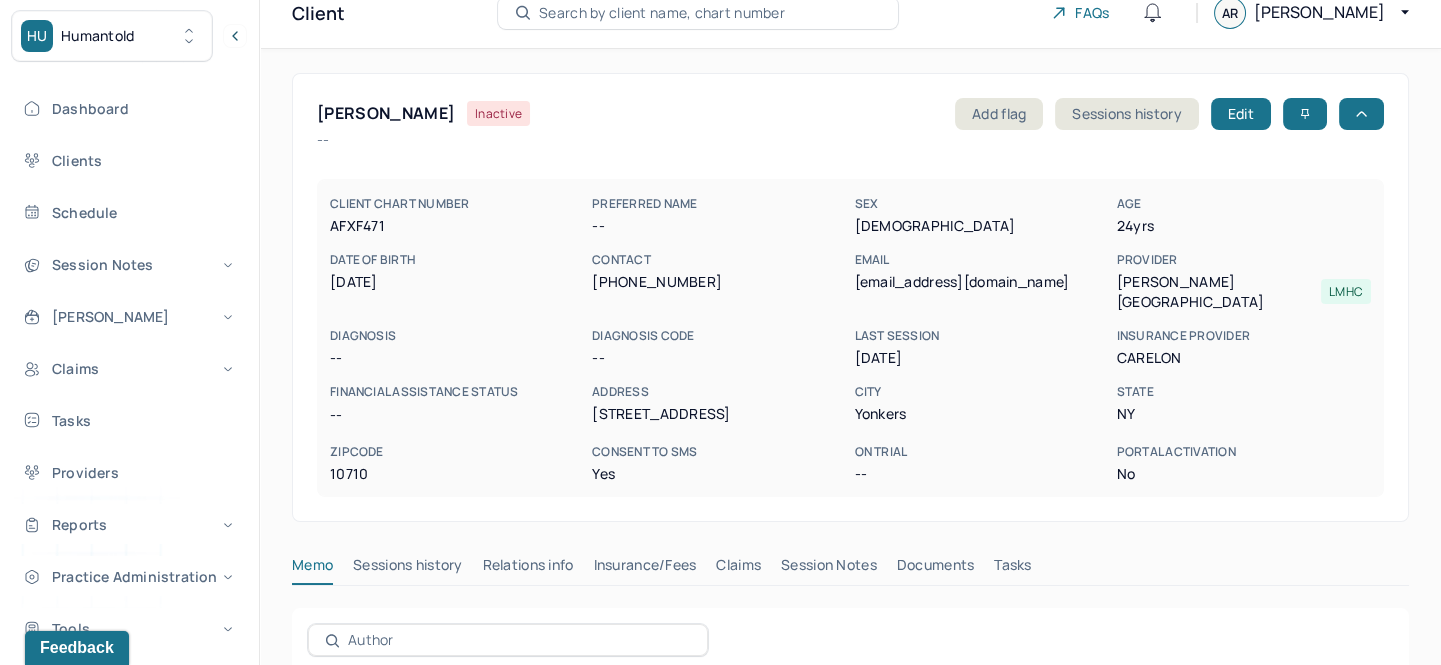 scroll, scrollTop: 259, scrollLeft: 0, axis: vertical 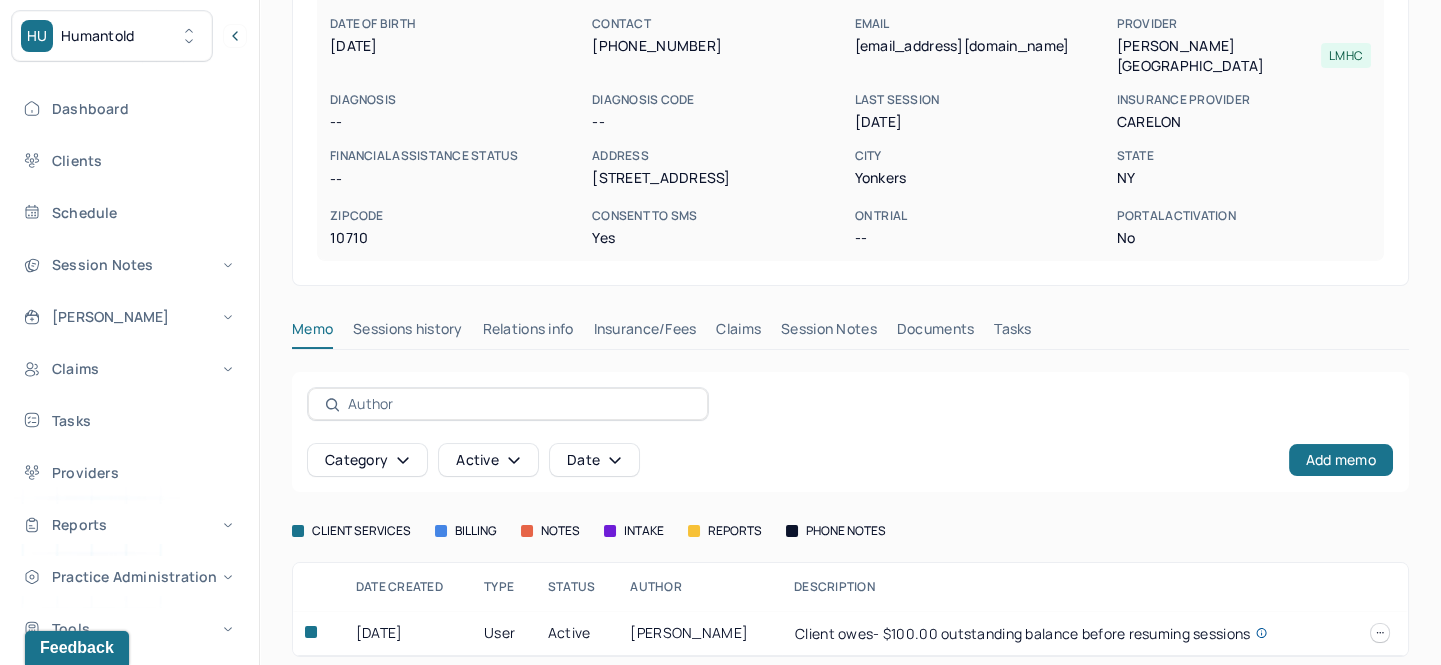click on "Session Notes" at bounding box center [829, 333] 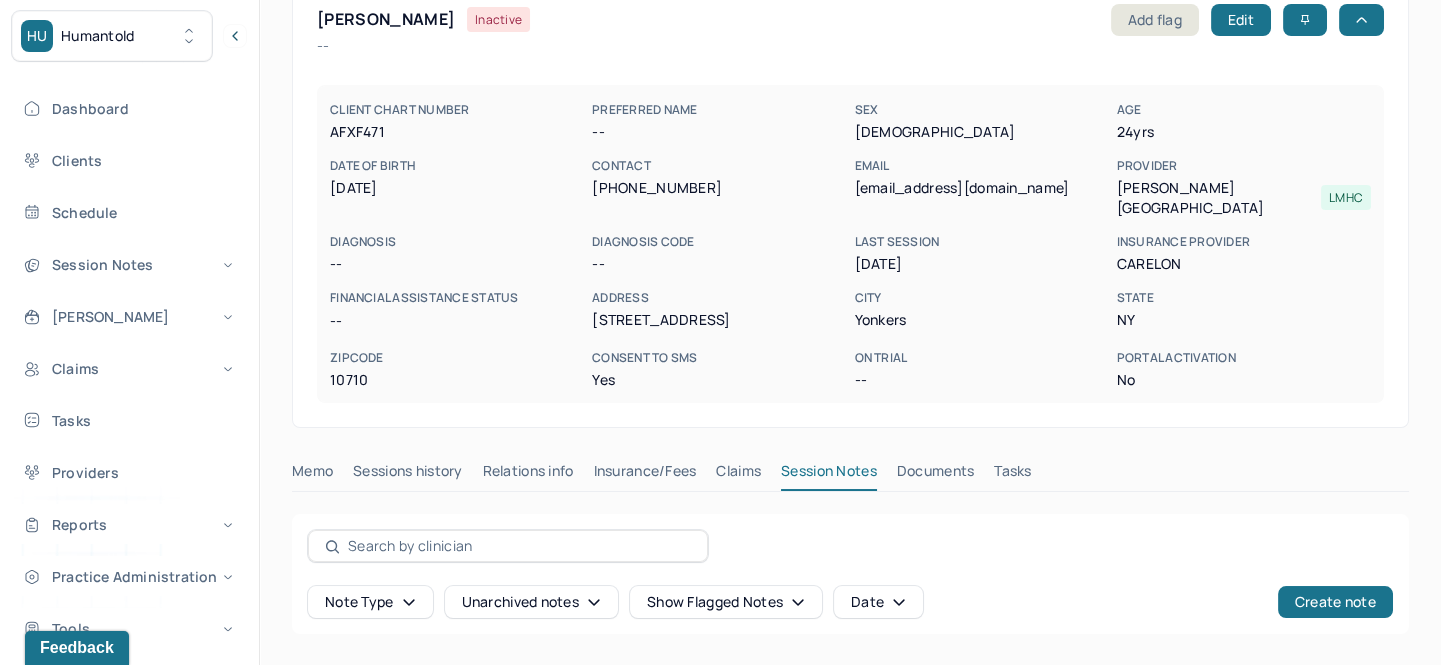 scroll, scrollTop: 272, scrollLeft: 0, axis: vertical 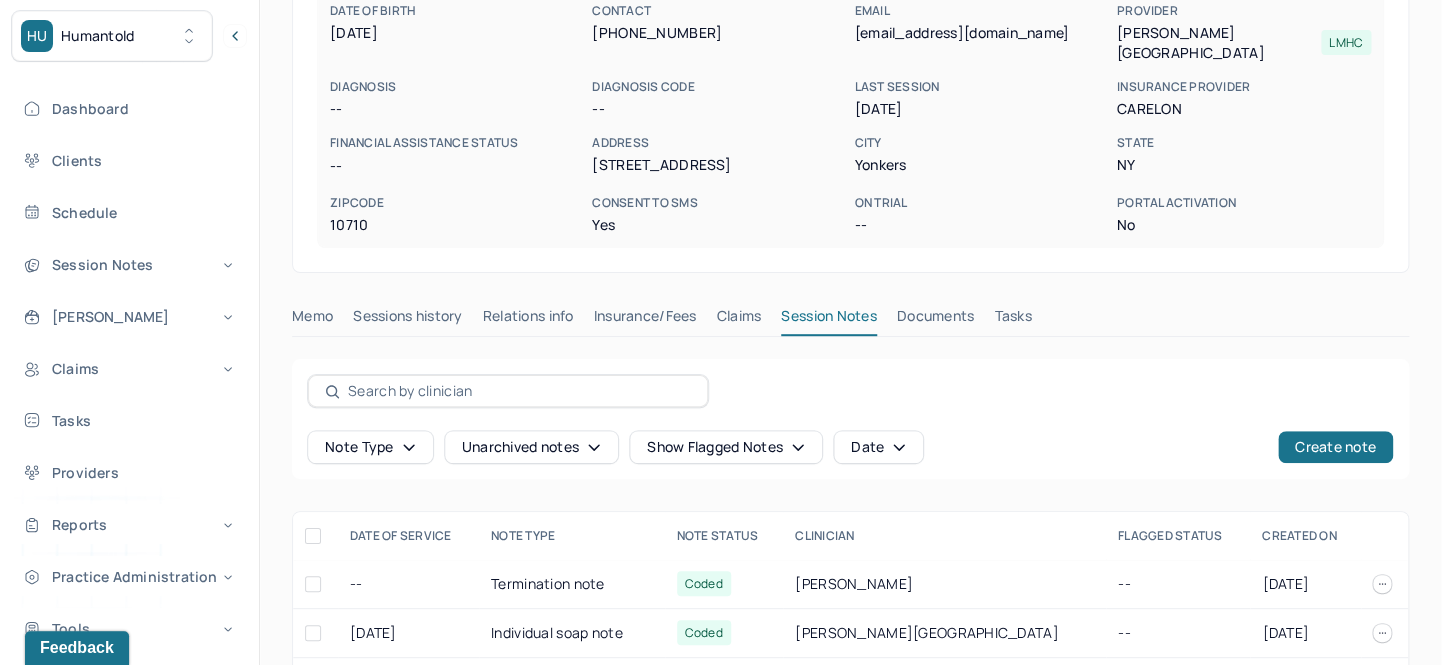 click on "Unarchived notes" at bounding box center (531, 447) 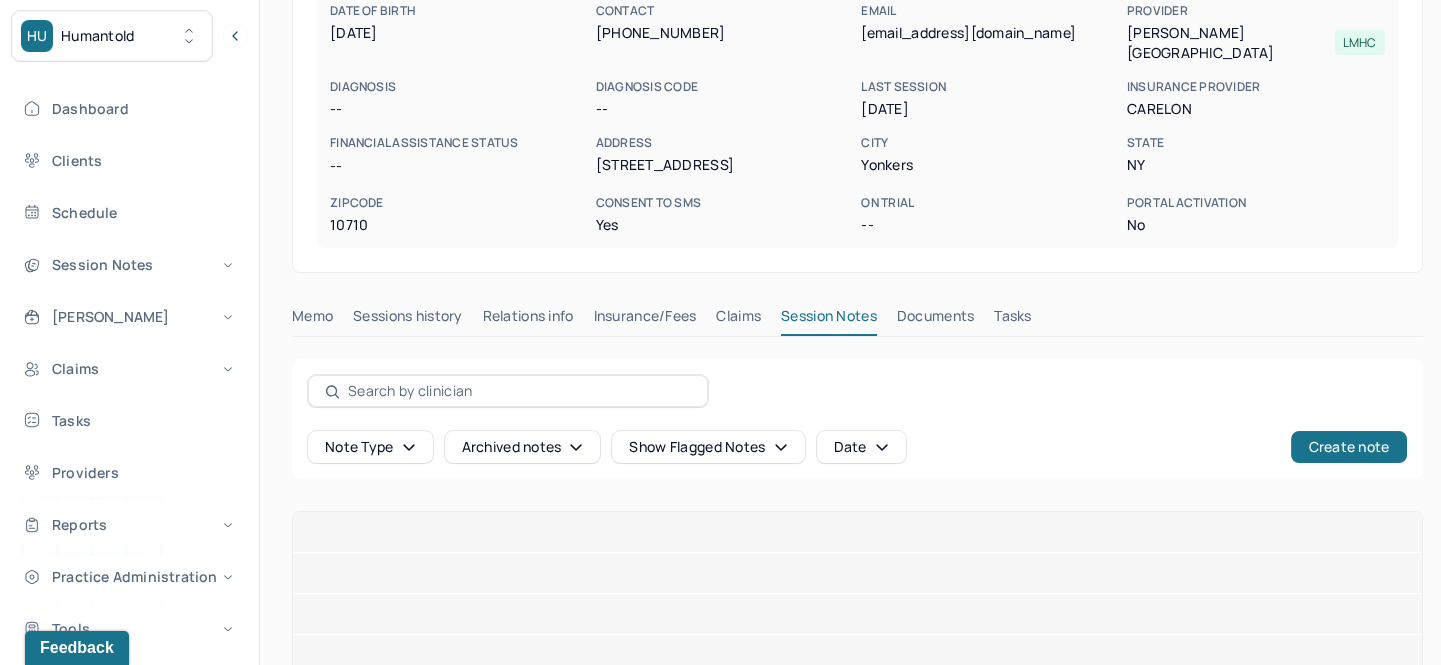 scroll, scrollTop: 224, scrollLeft: 0, axis: vertical 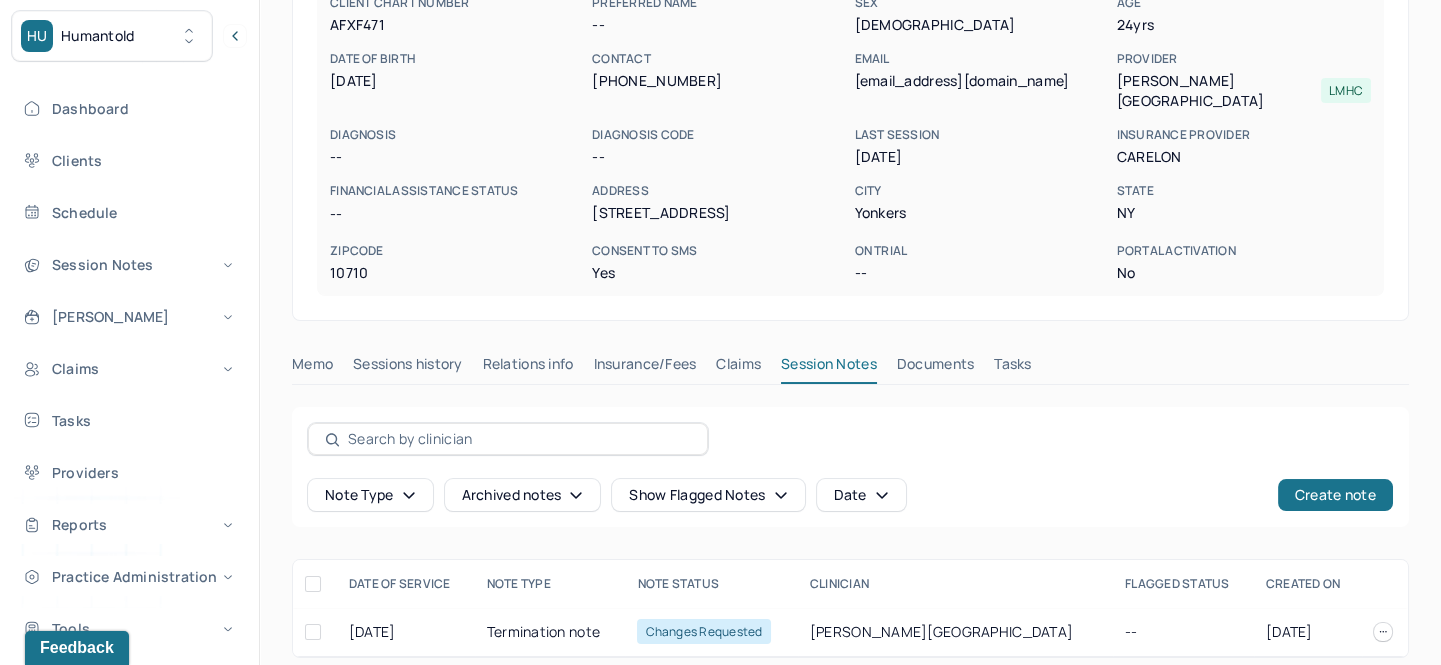 drag, startPoint x: 495, startPoint y: 500, endPoint x: 980, endPoint y: 404, distance: 494.40976 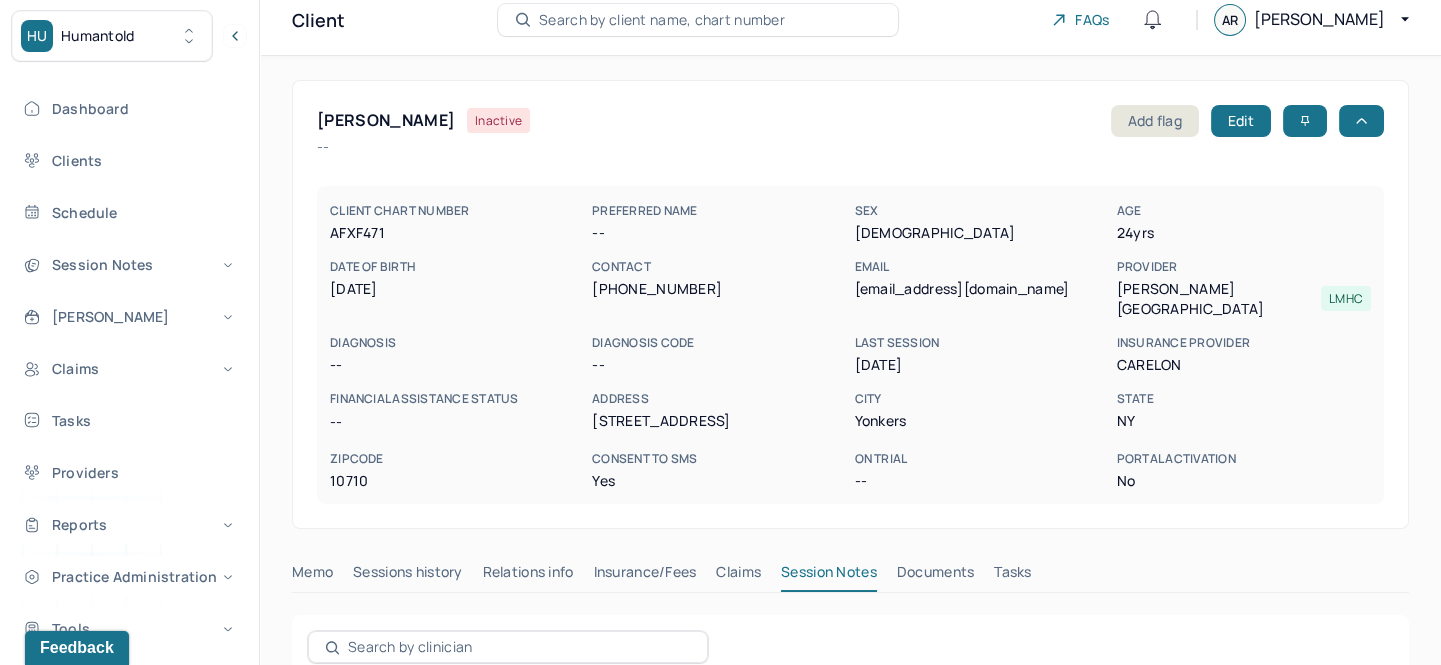 scroll, scrollTop: 0, scrollLeft: 0, axis: both 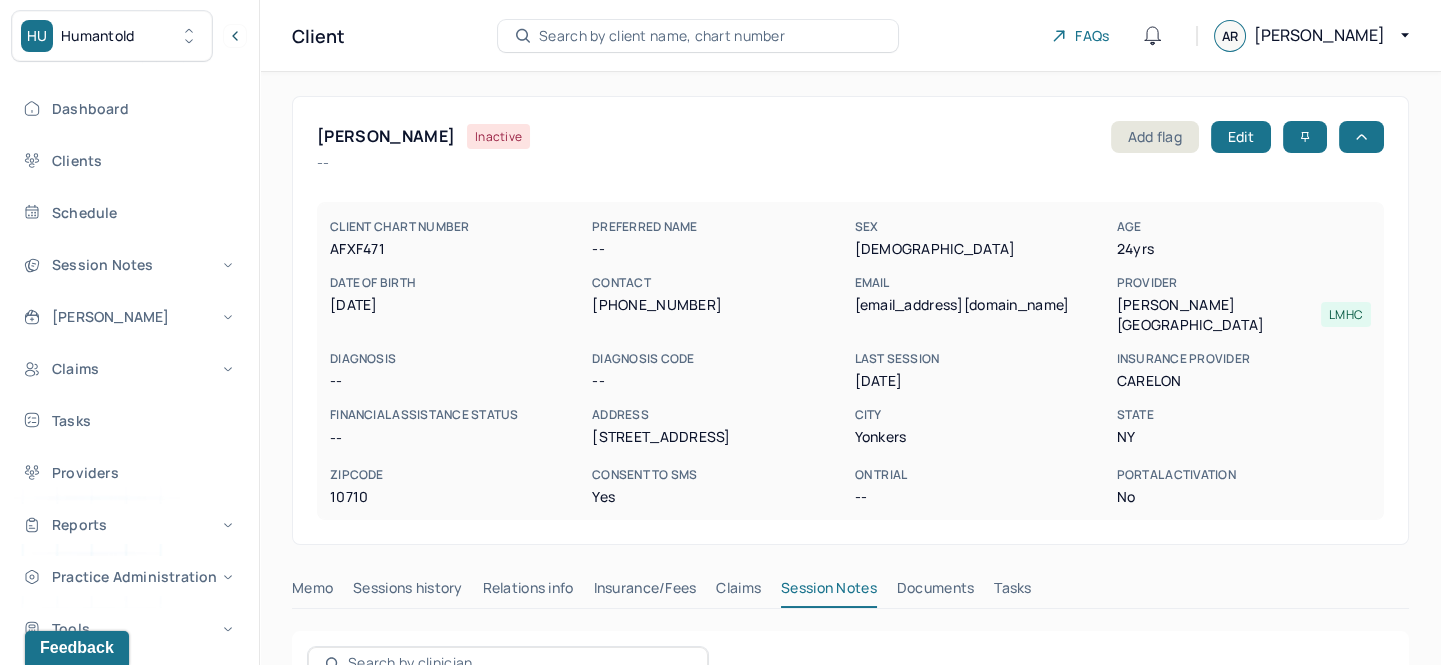 click on "Search by client name, chart number" at bounding box center (662, 36) 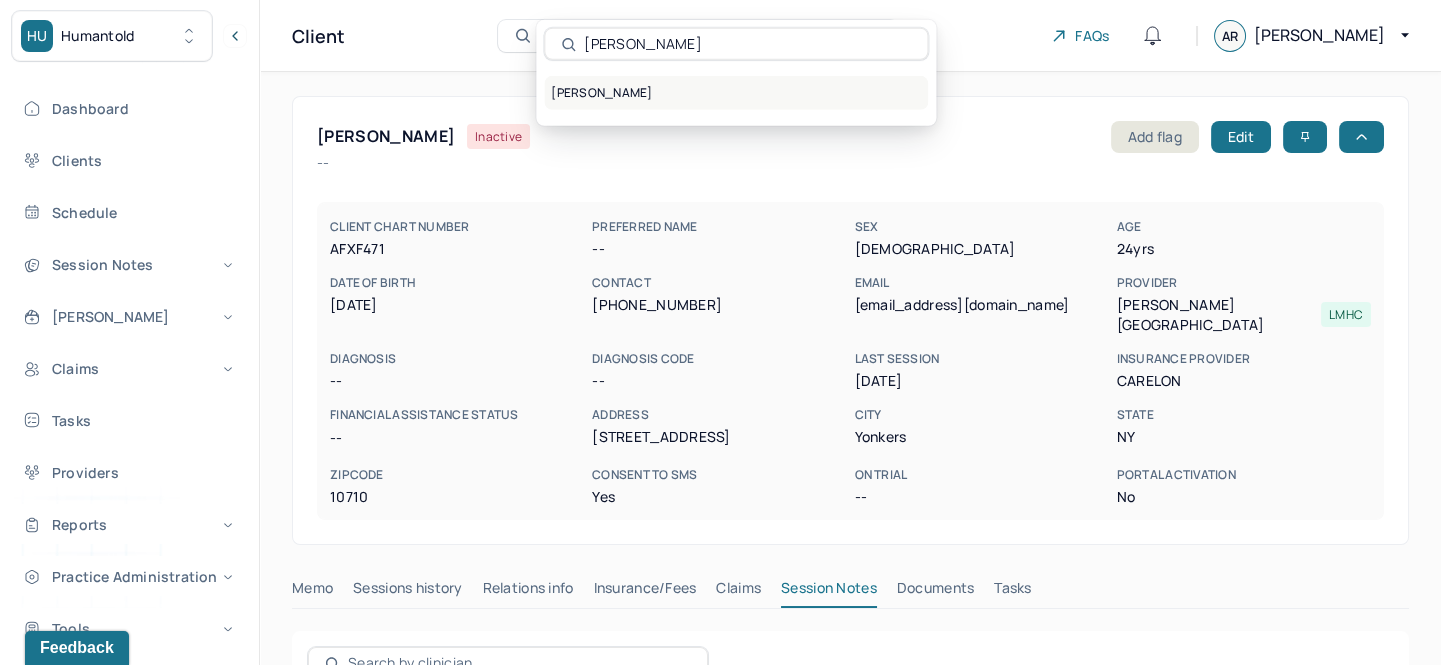 type on "[PERSON_NAME]" 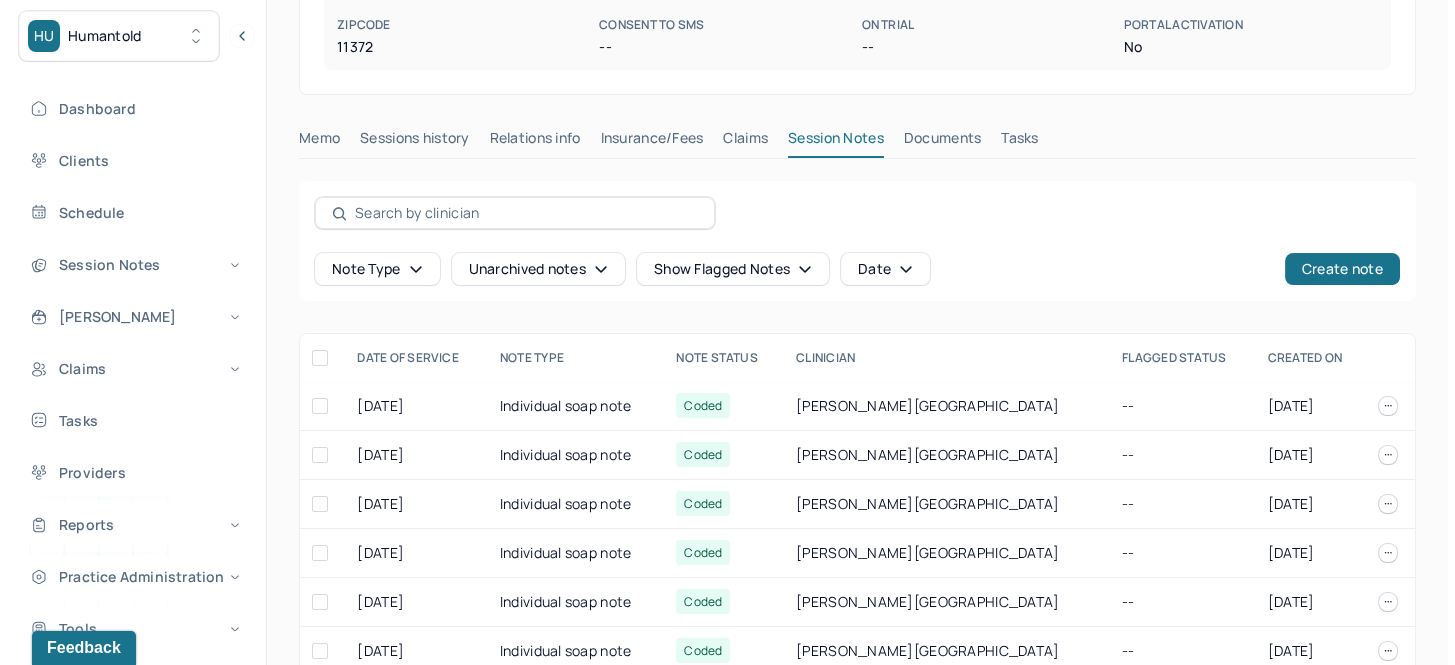 scroll, scrollTop: 545, scrollLeft: 0, axis: vertical 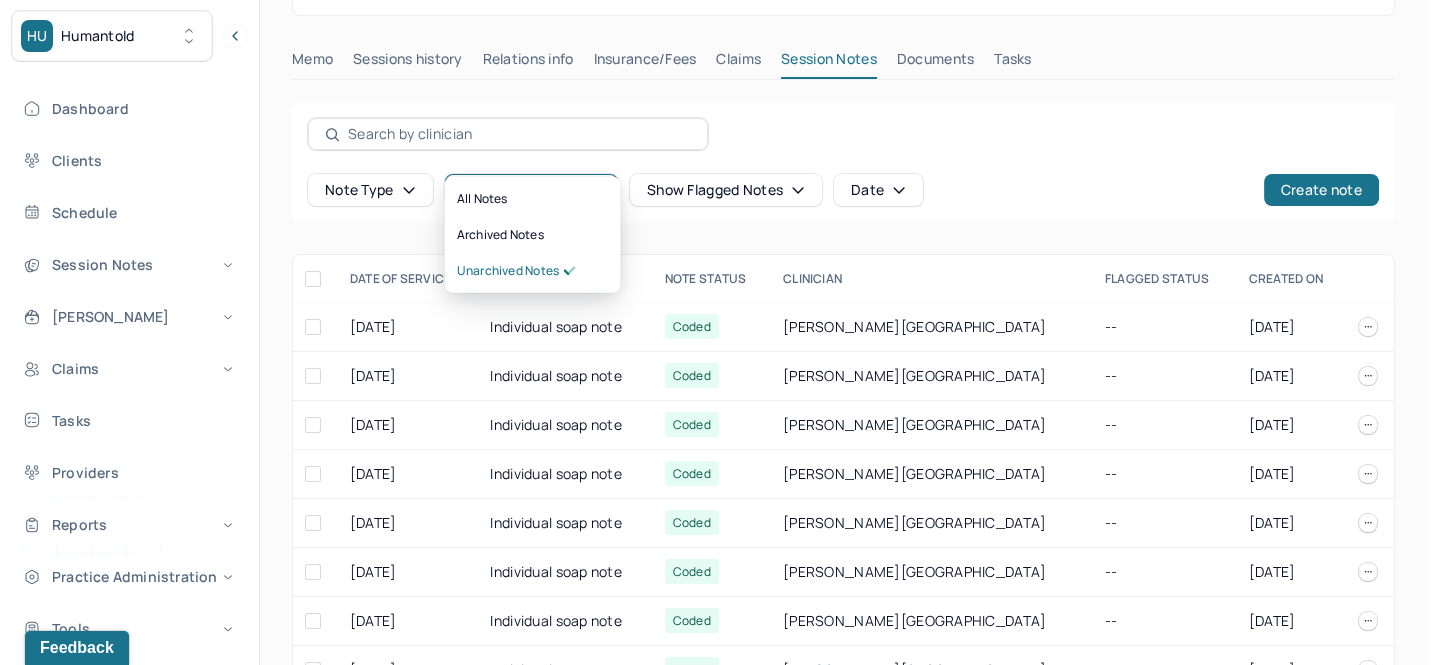 click on "Unarchived notes" at bounding box center [531, 190] 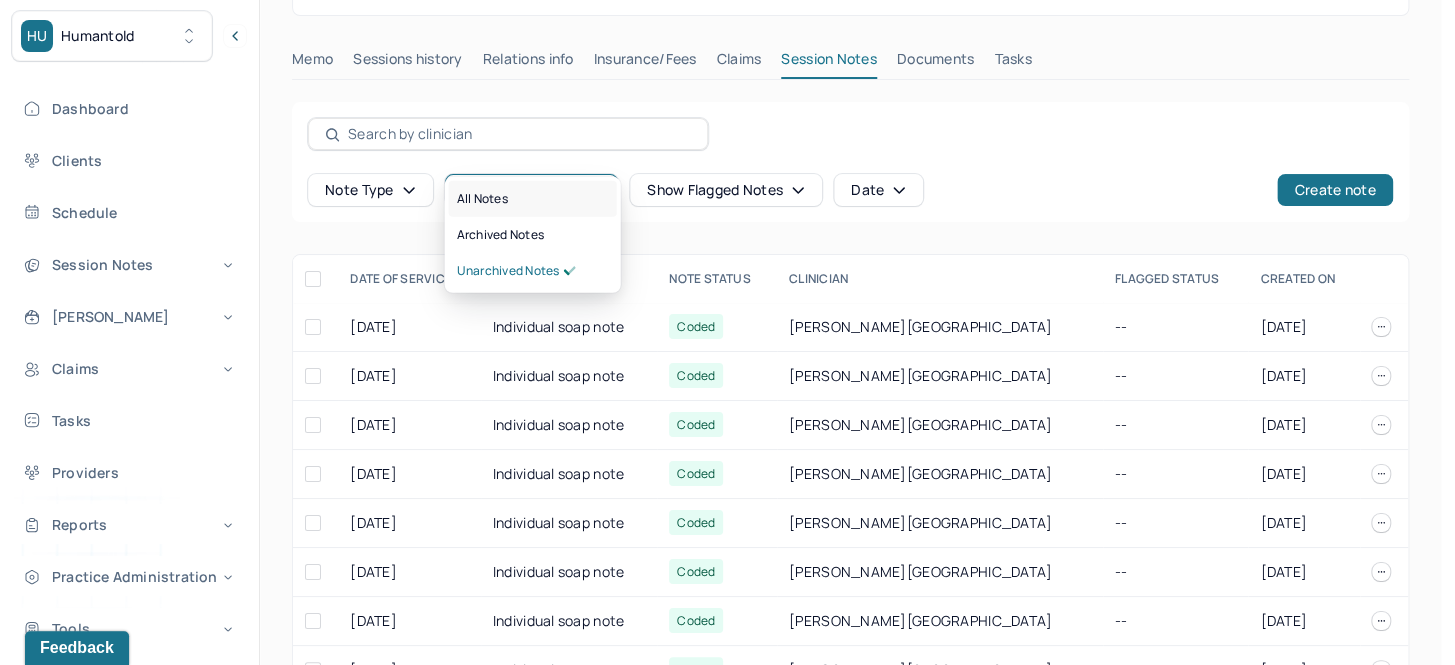 click on "All notes" at bounding box center (533, 199) 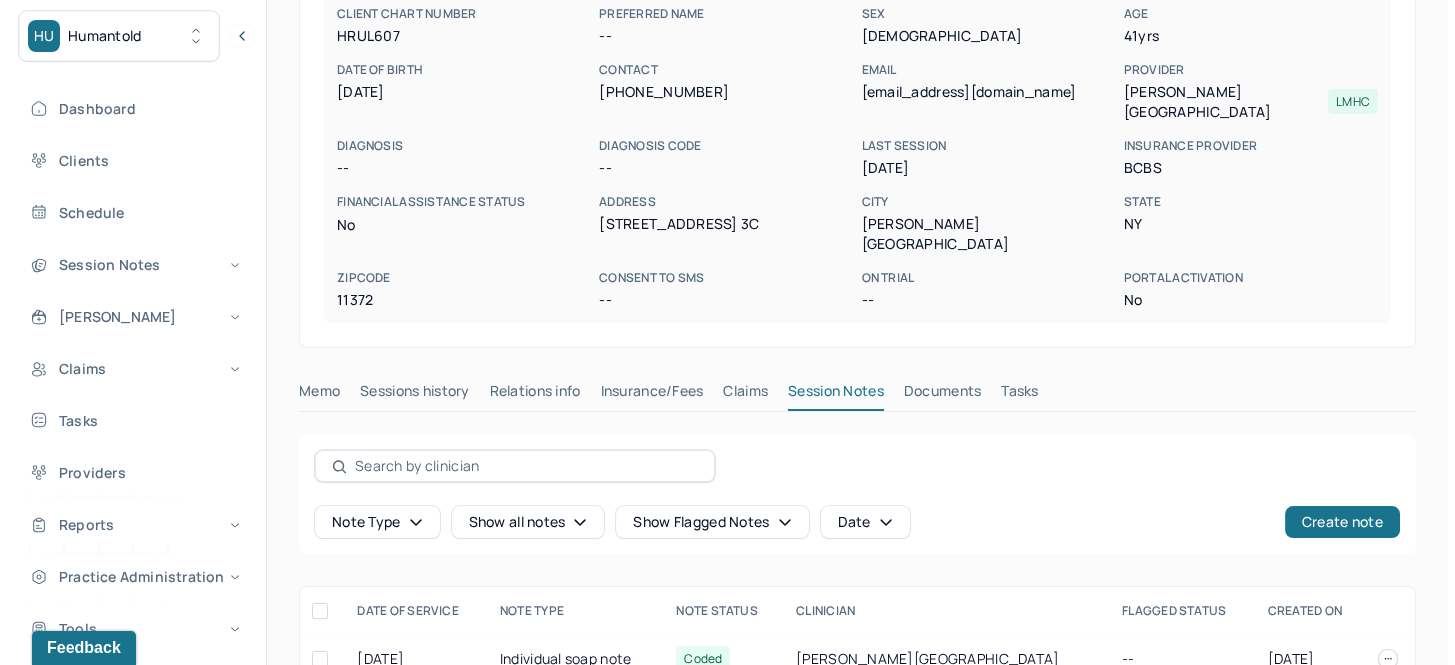 scroll, scrollTop: 475, scrollLeft: 0, axis: vertical 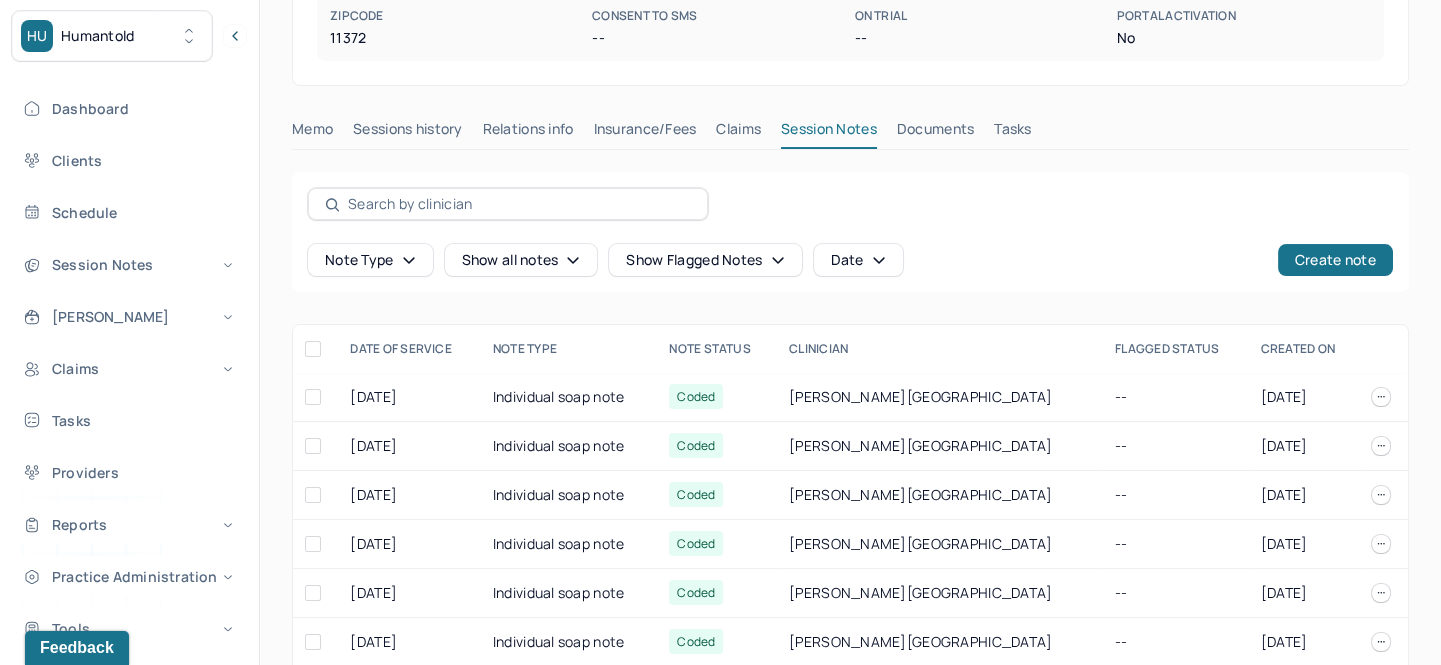 click 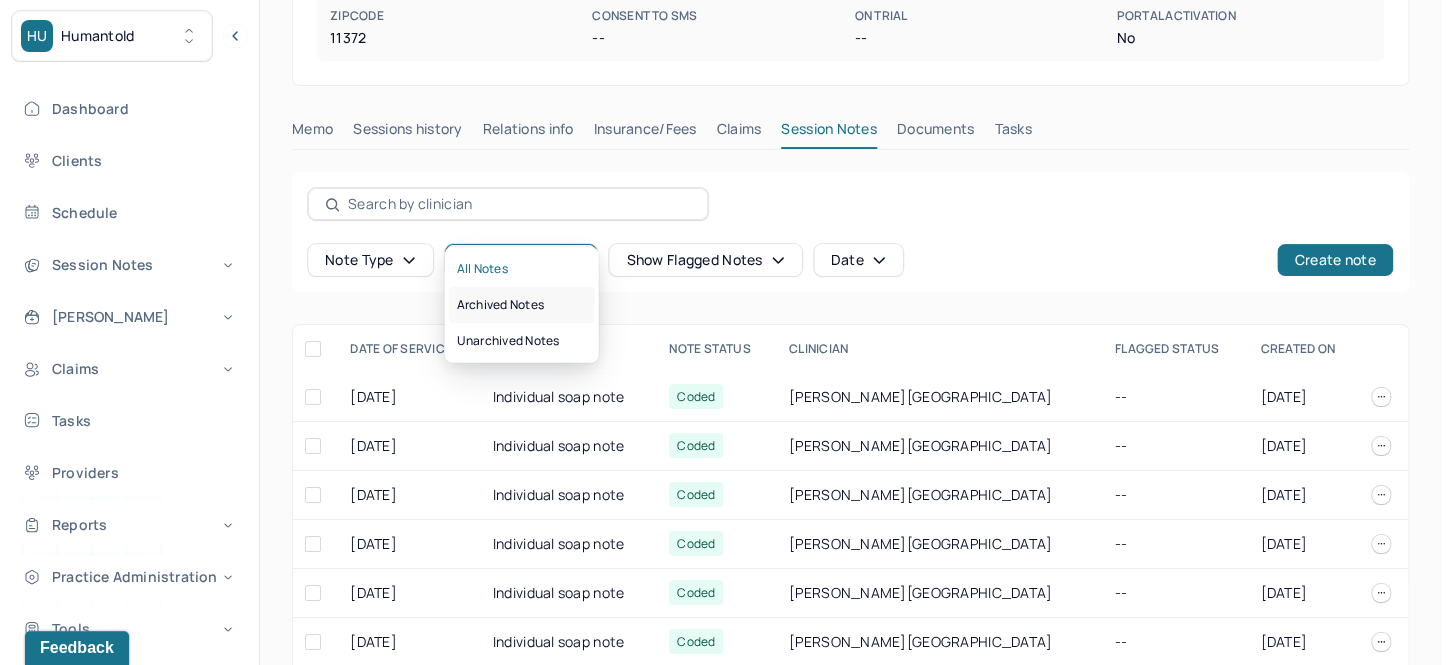 click on "Archived notes" at bounding box center (522, 305) 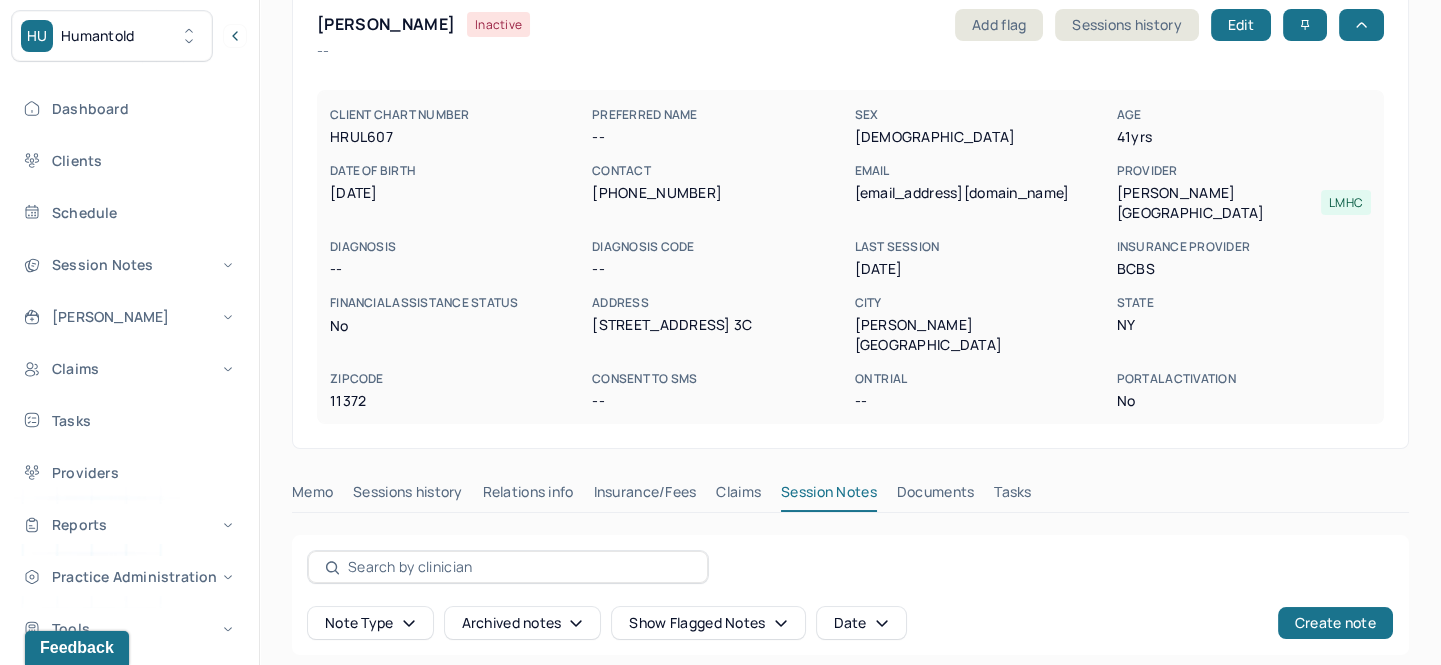 scroll, scrollTop: 0, scrollLeft: 0, axis: both 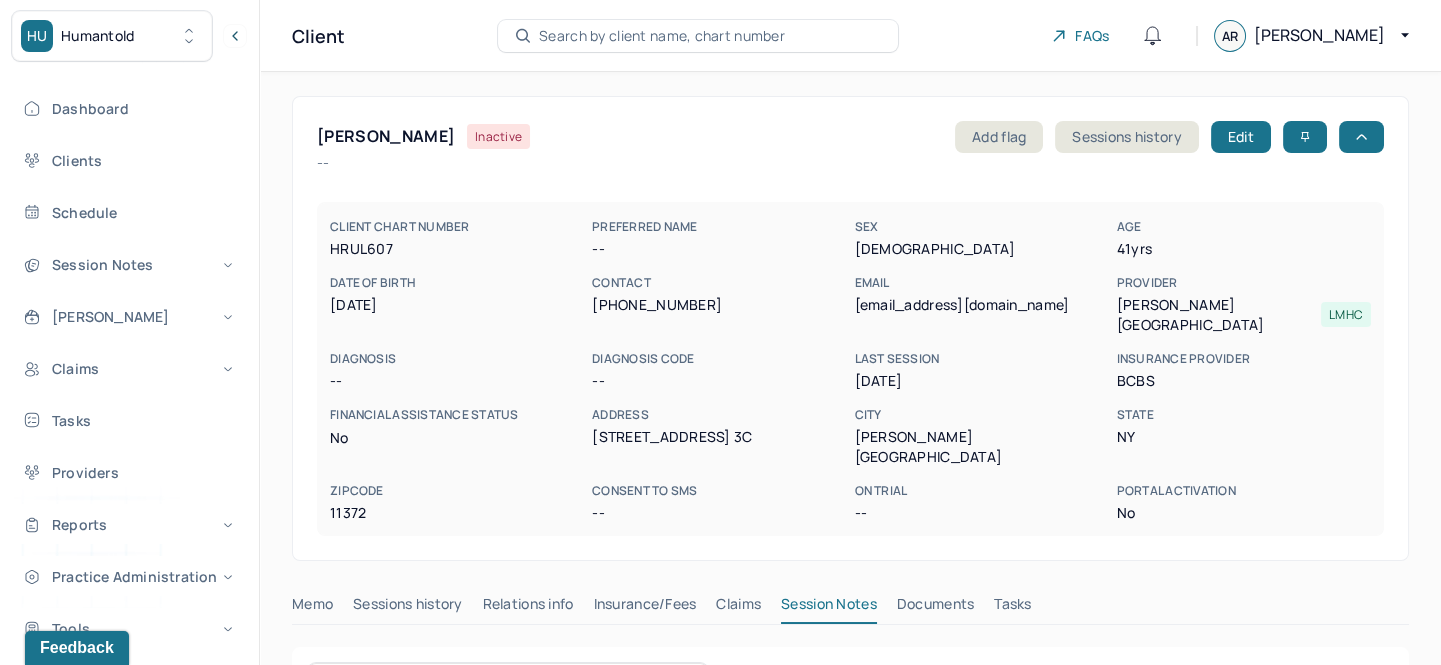 click on "Client   Search by client name, chart number     FAQs     AR [PERSON_NAME]" at bounding box center [850, 36] 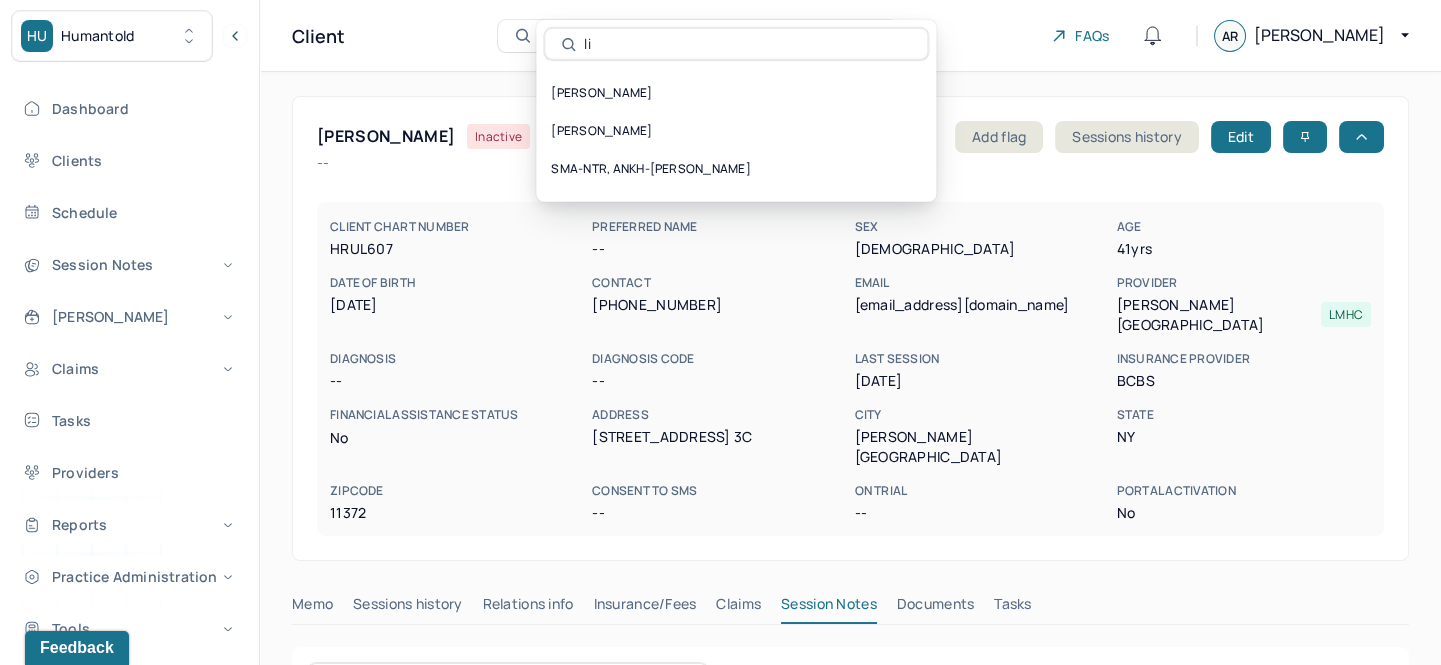 type on "l" 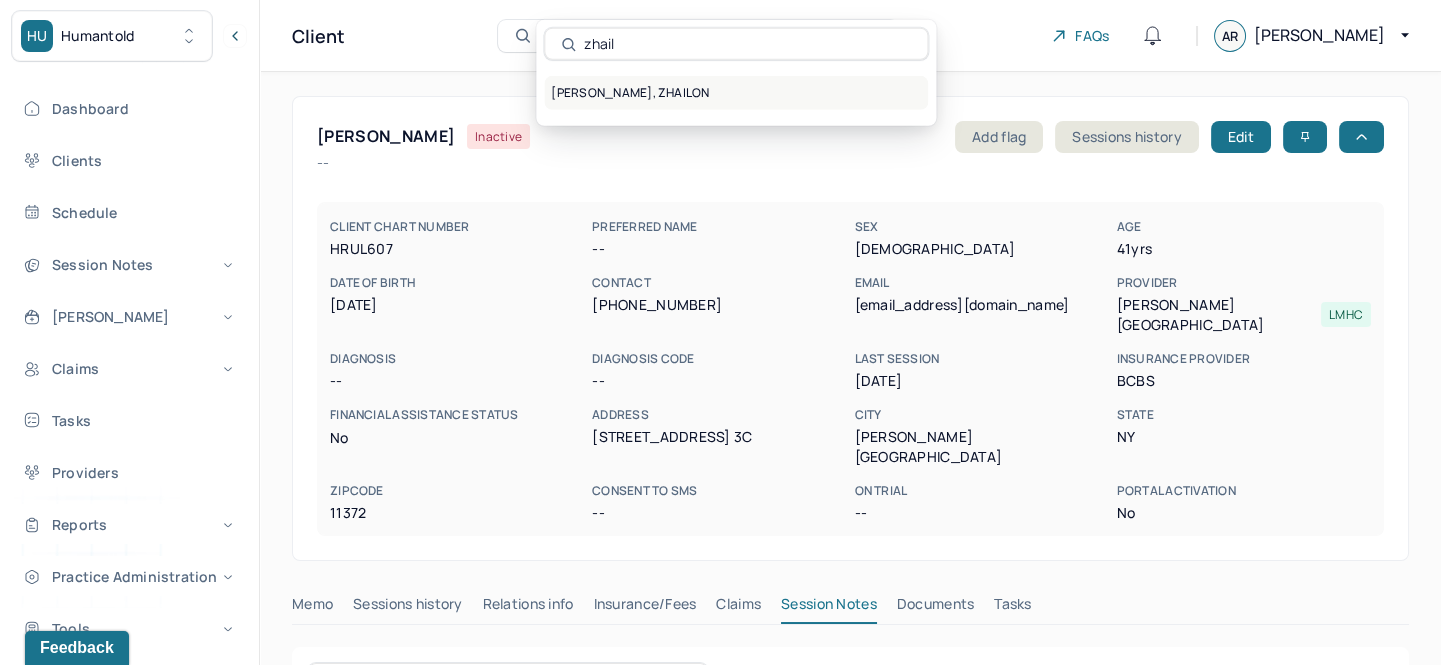 type on "zhail" 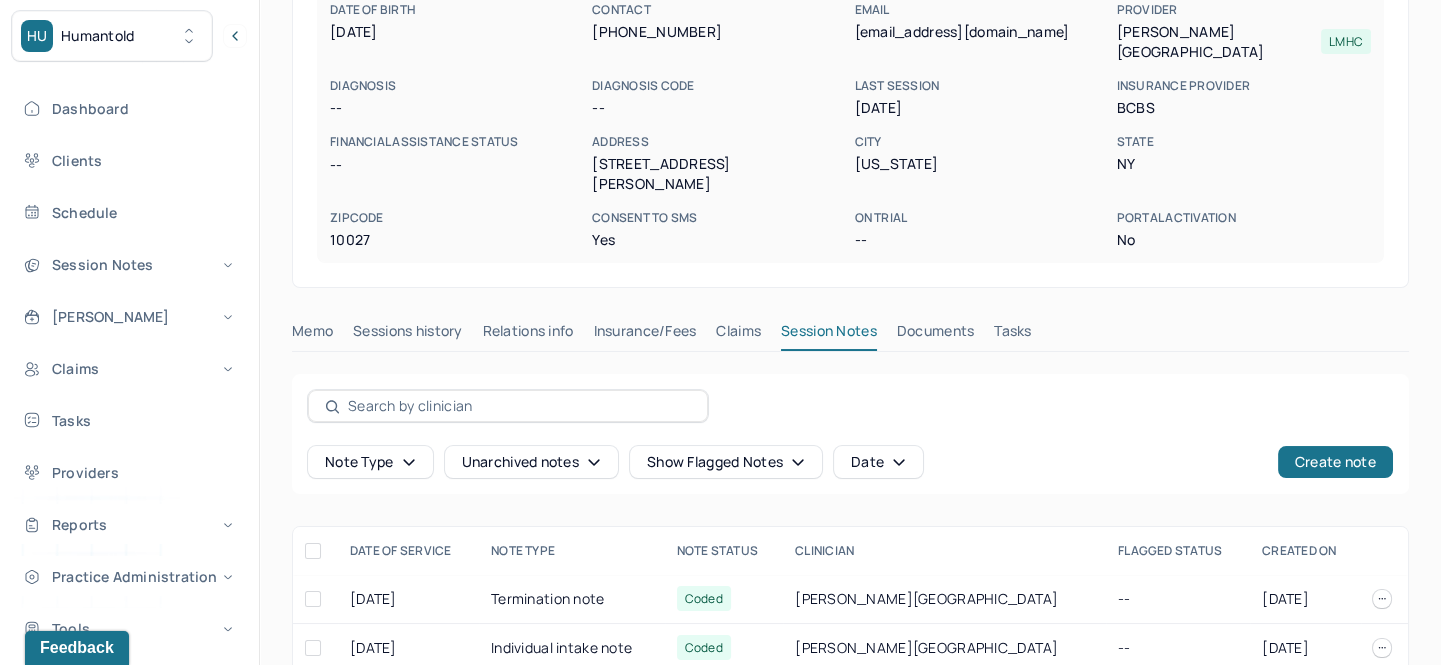 scroll, scrollTop: 321, scrollLeft: 0, axis: vertical 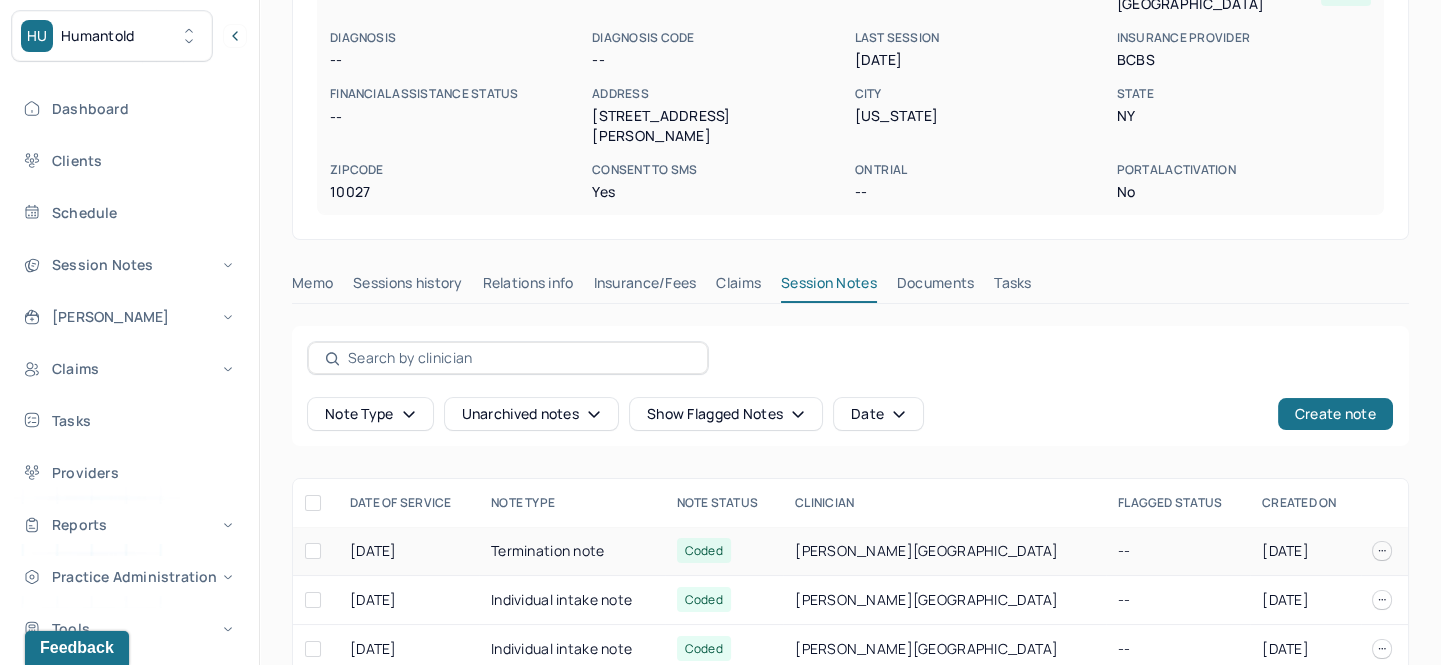 click on "Termination note" at bounding box center (572, 551) 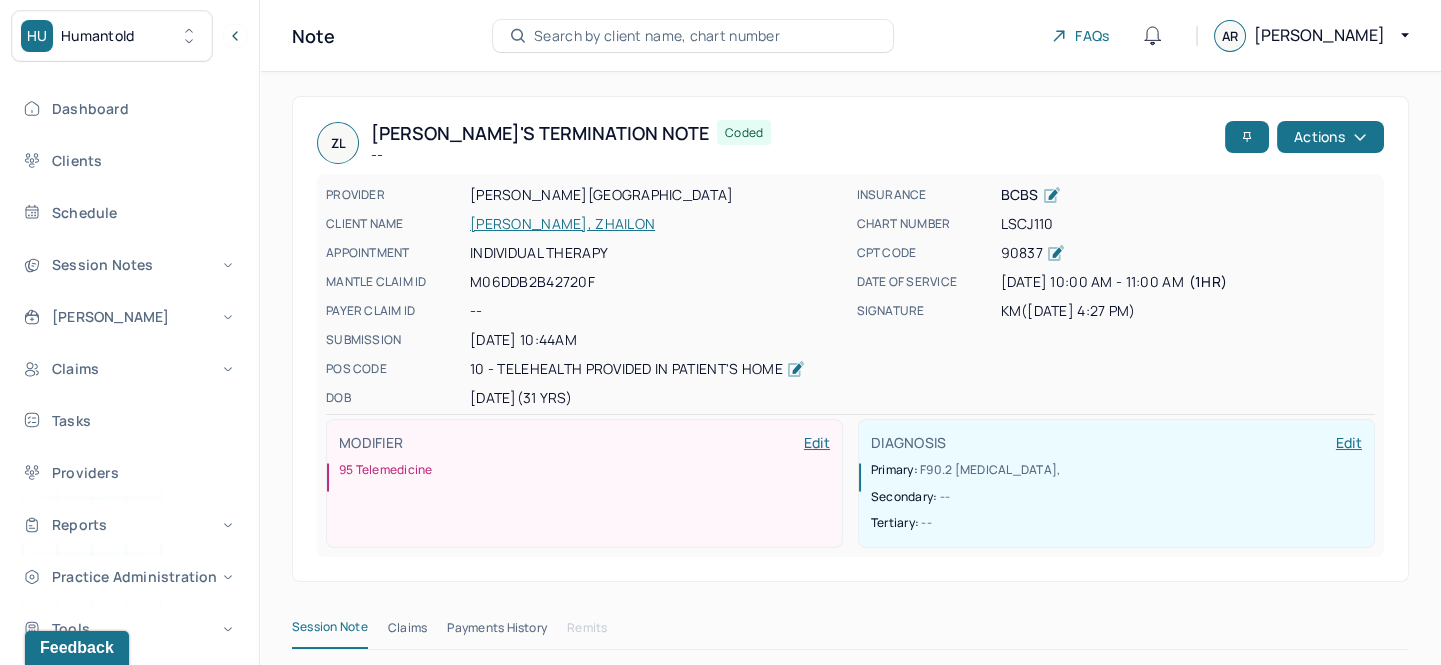 scroll, scrollTop: 0, scrollLeft: 0, axis: both 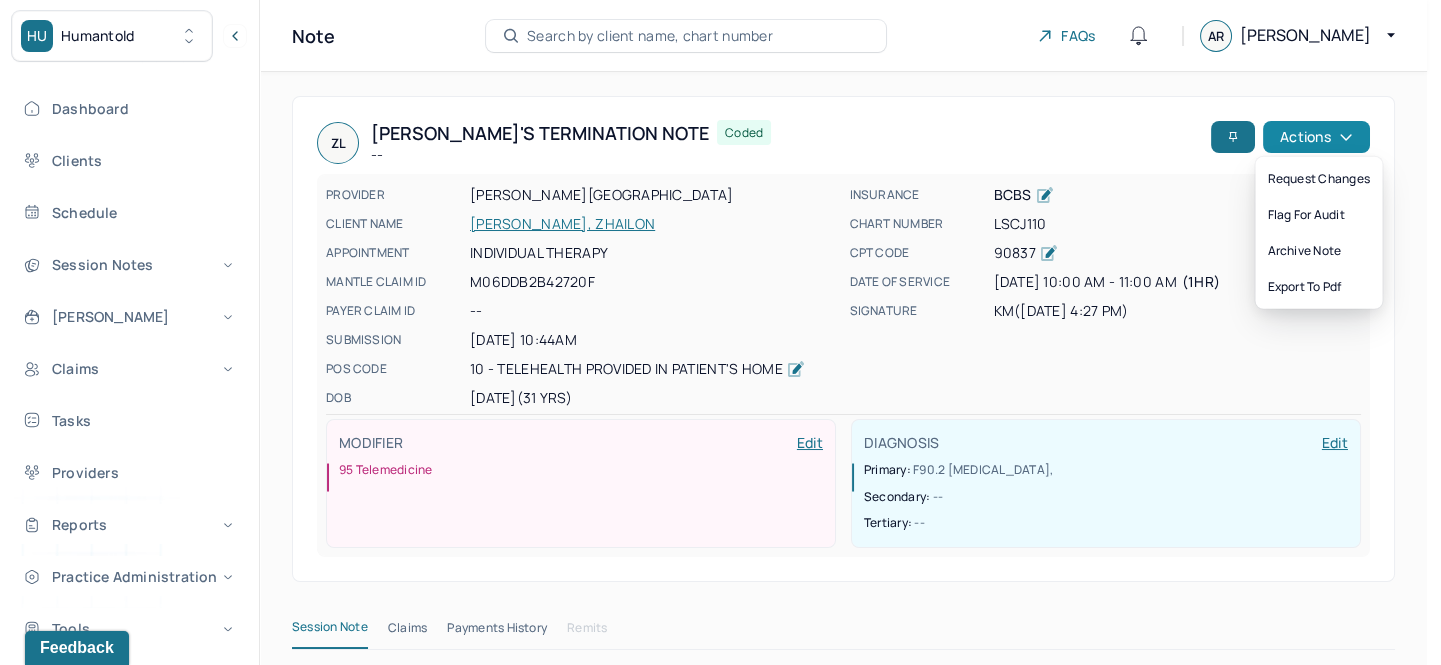 click on "Actions" at bounding box center (1316, 137) 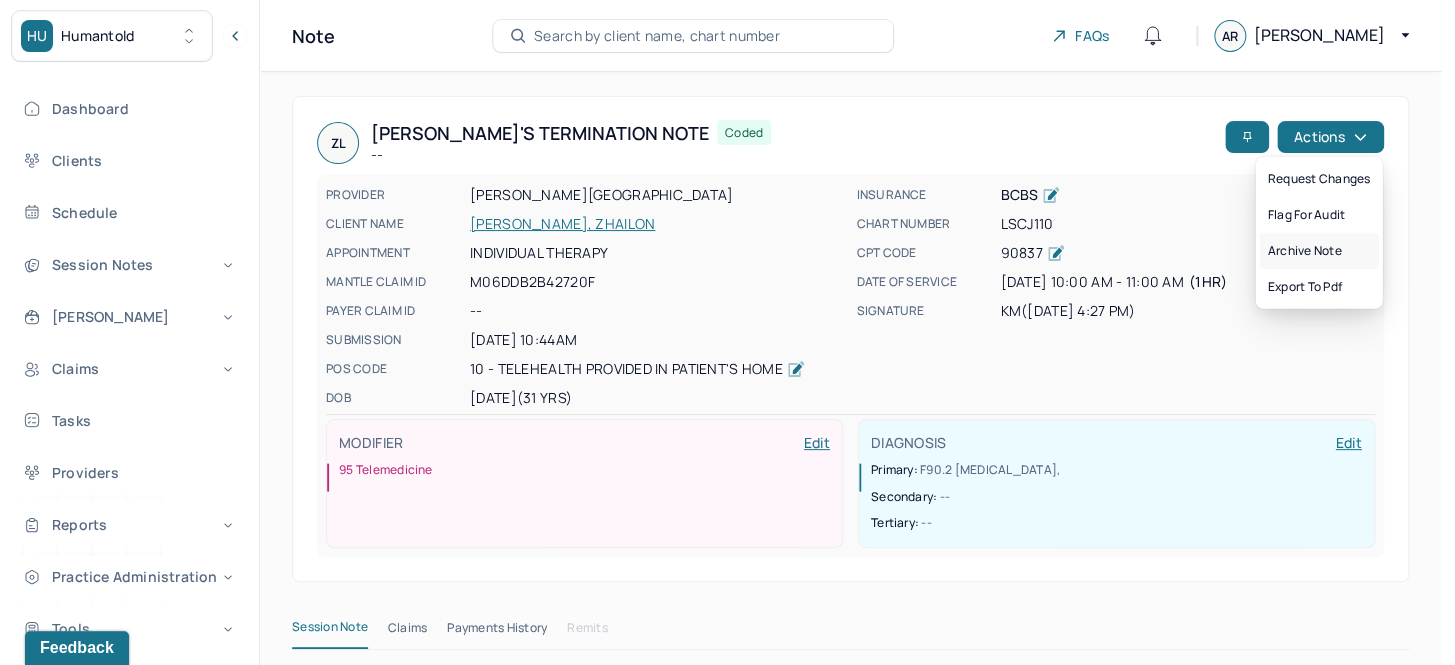 click on "Archive note" at bounding box center [1318, 251] 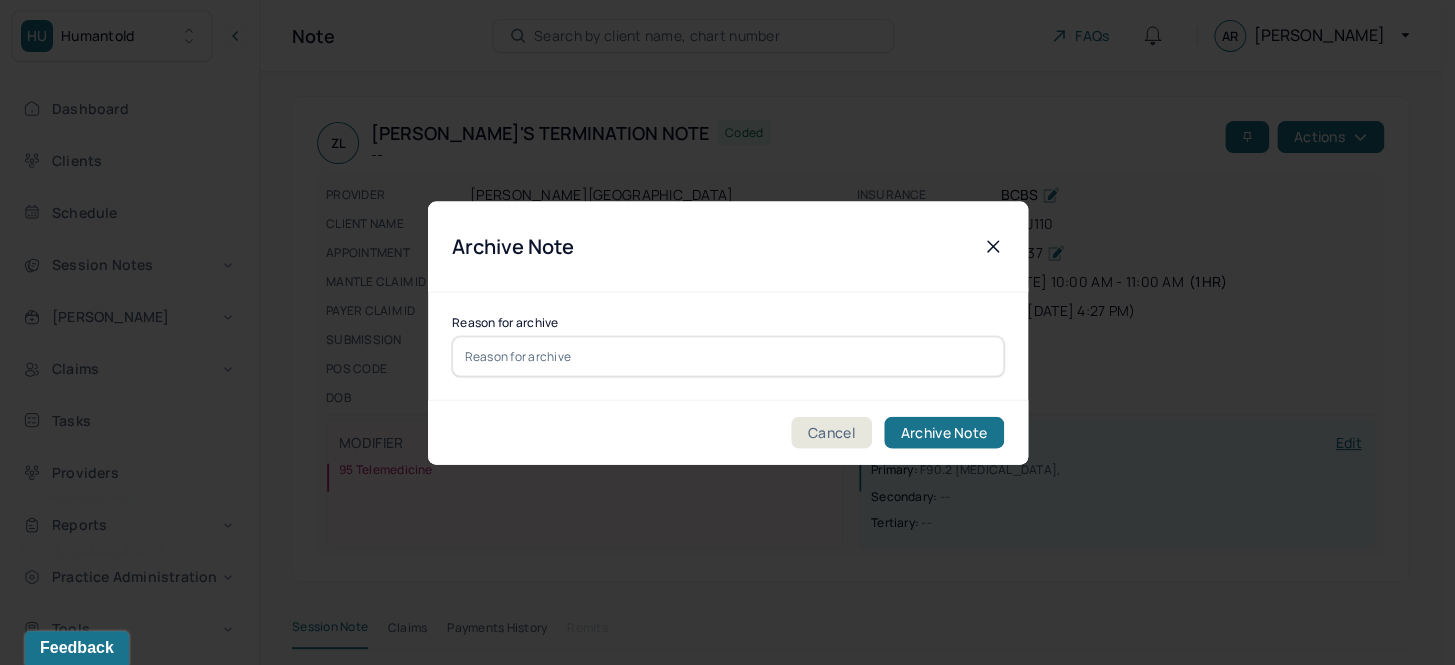 click at bounding box center (728, 356) 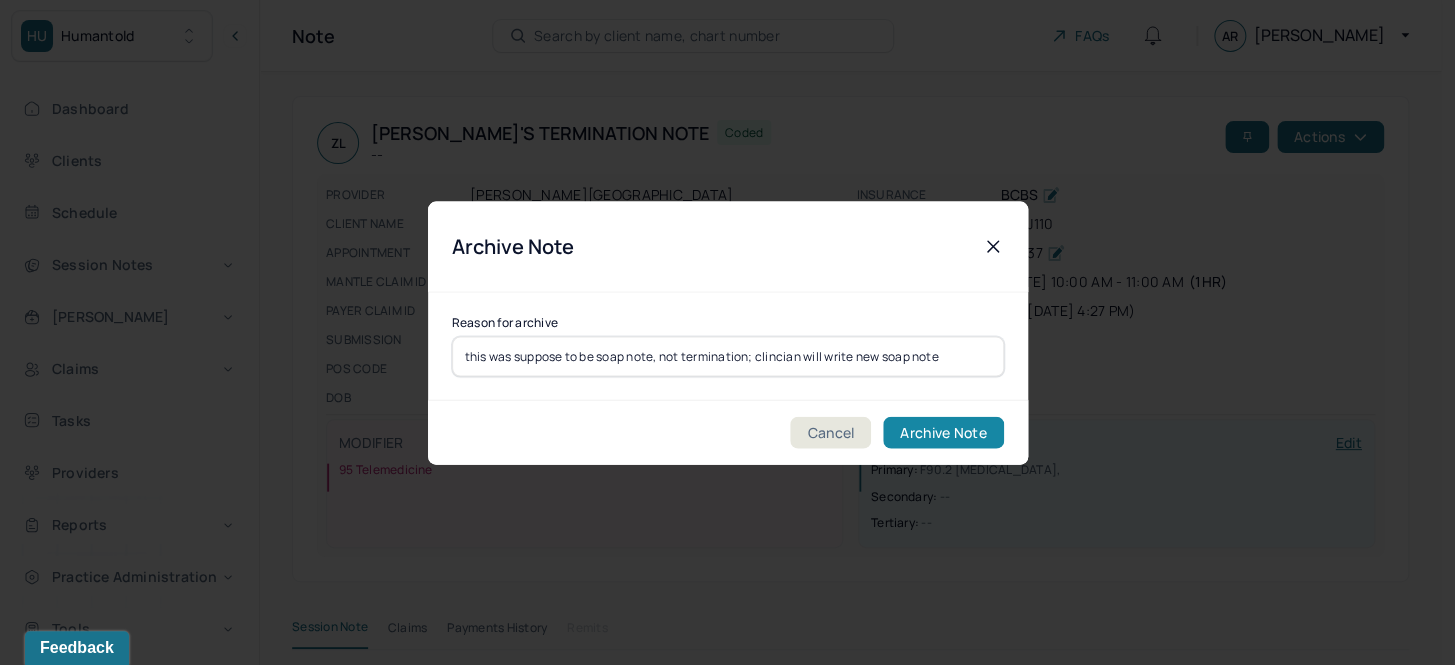 type on "this was suppose to be soap note, not termination; clincian will write new soap note" 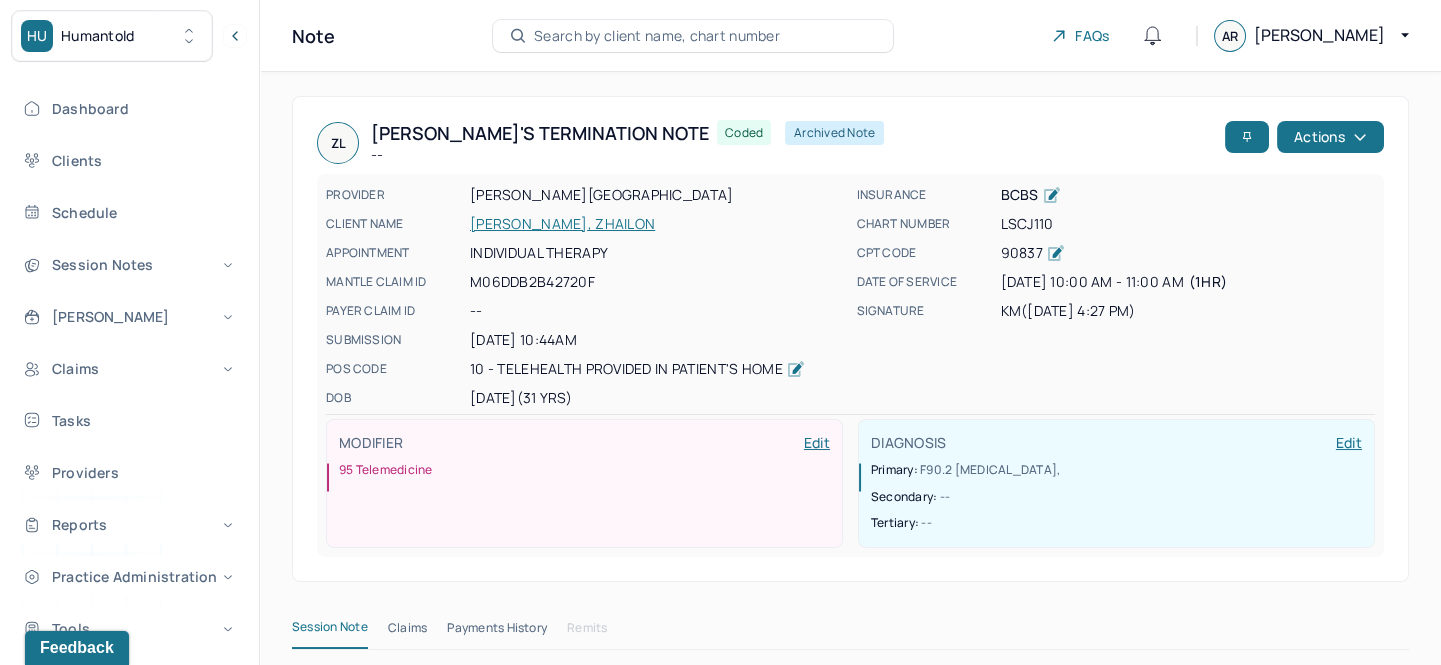 click on "Search by client name, chart number" at bounding box center [657, 36] 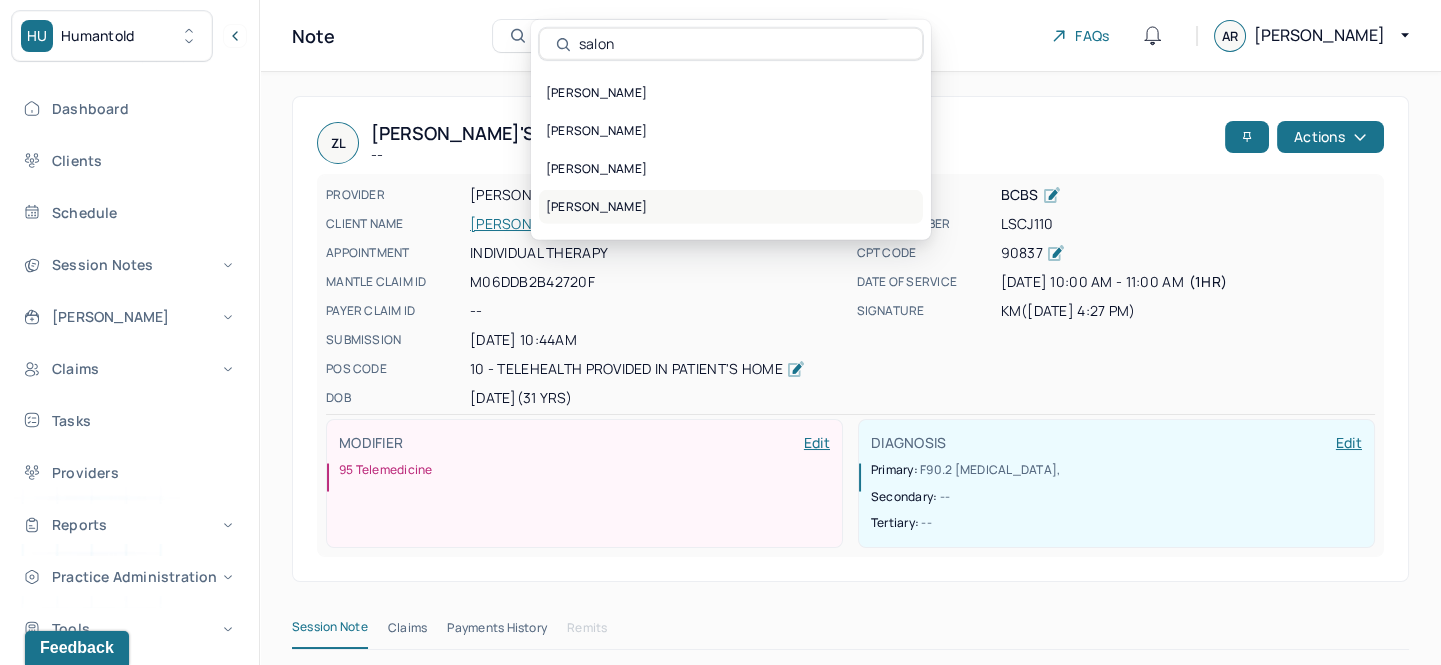 type on "salon" 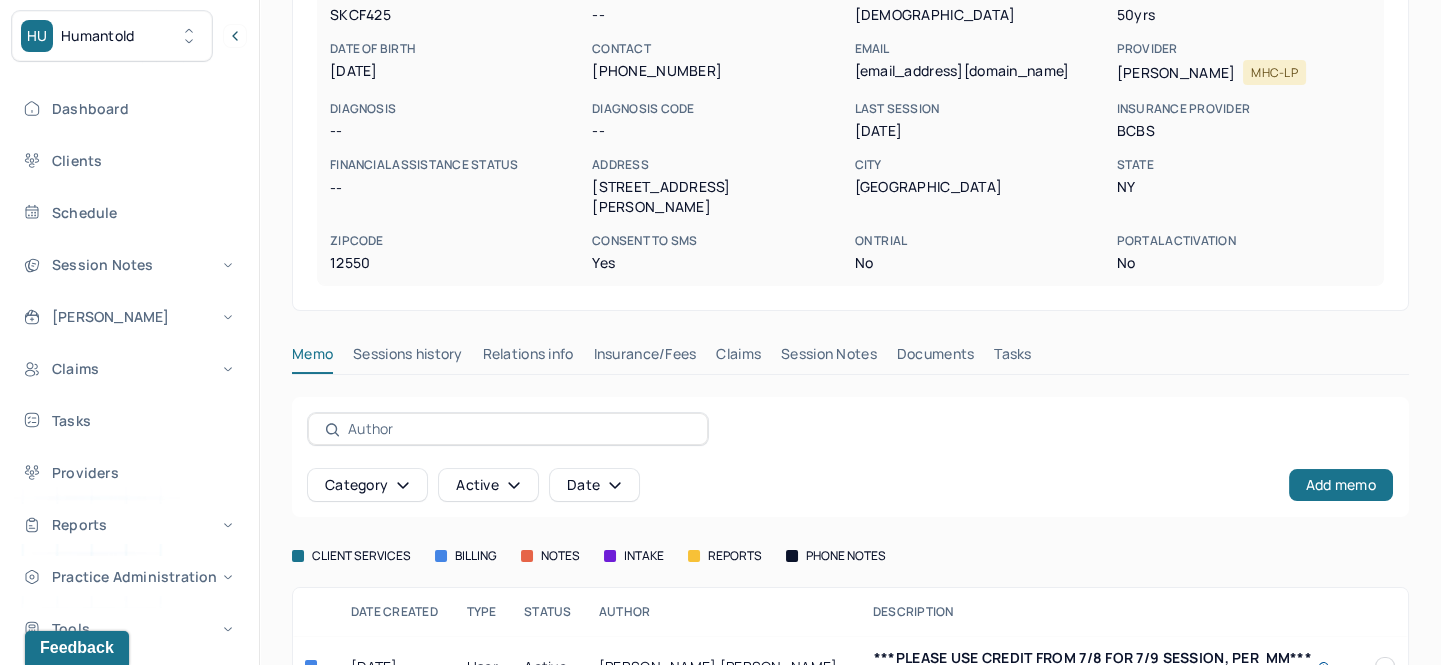 scroll, scrollTop: 272, scrollLeft: 0, axis: vertical 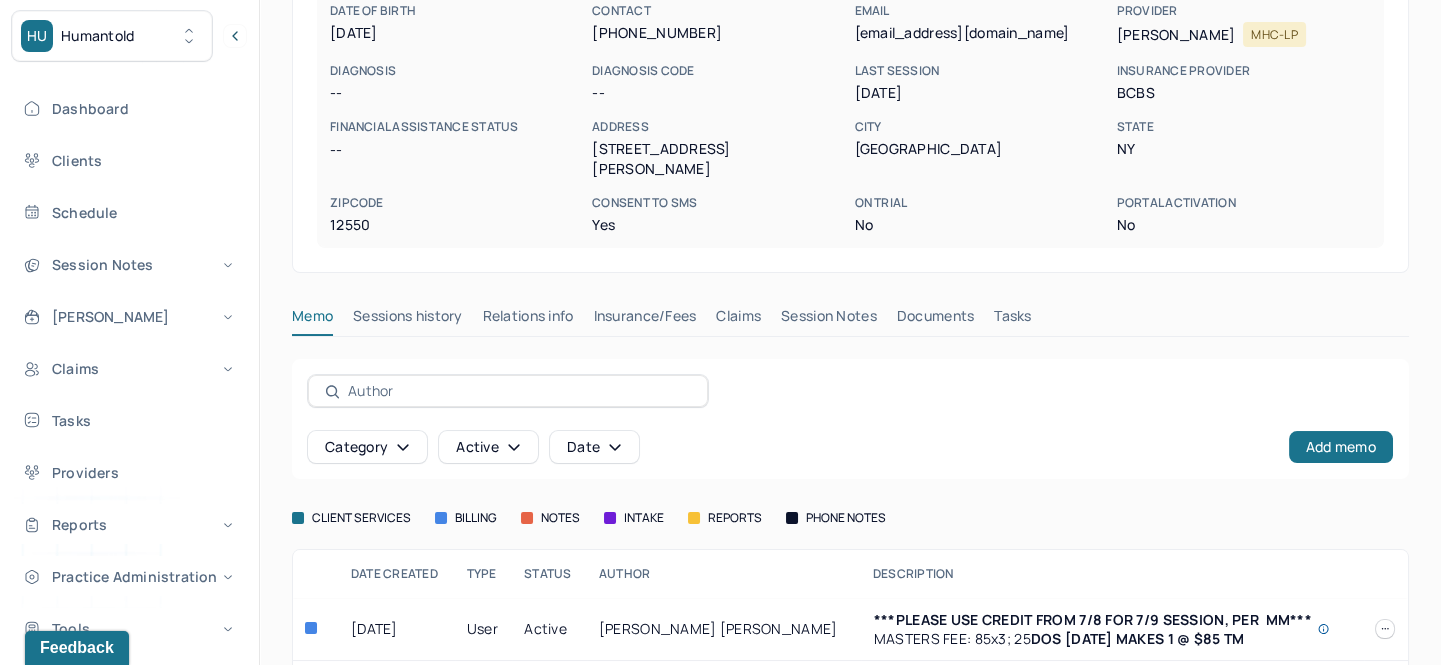 click on "Insurance/Fees" at bounding box center (645, 320) 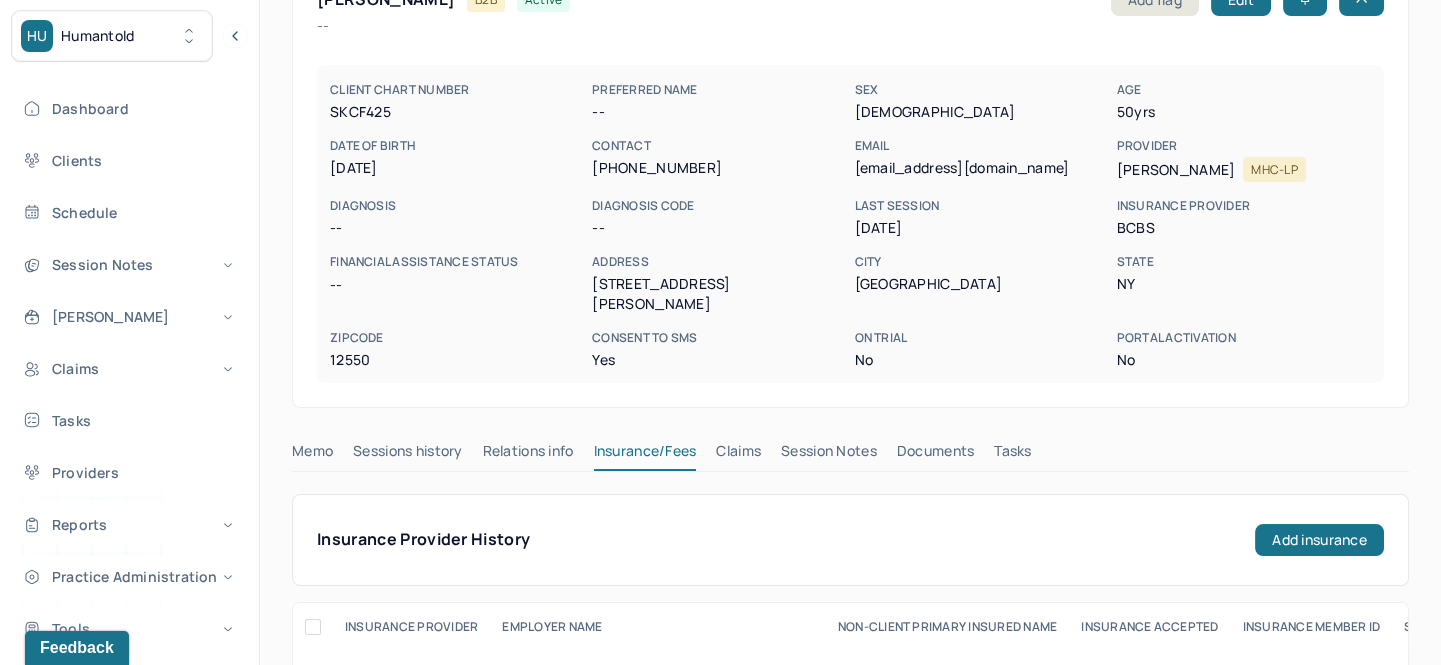 scroll, scrollTop: 0, scrollLeft: 0, axis: both 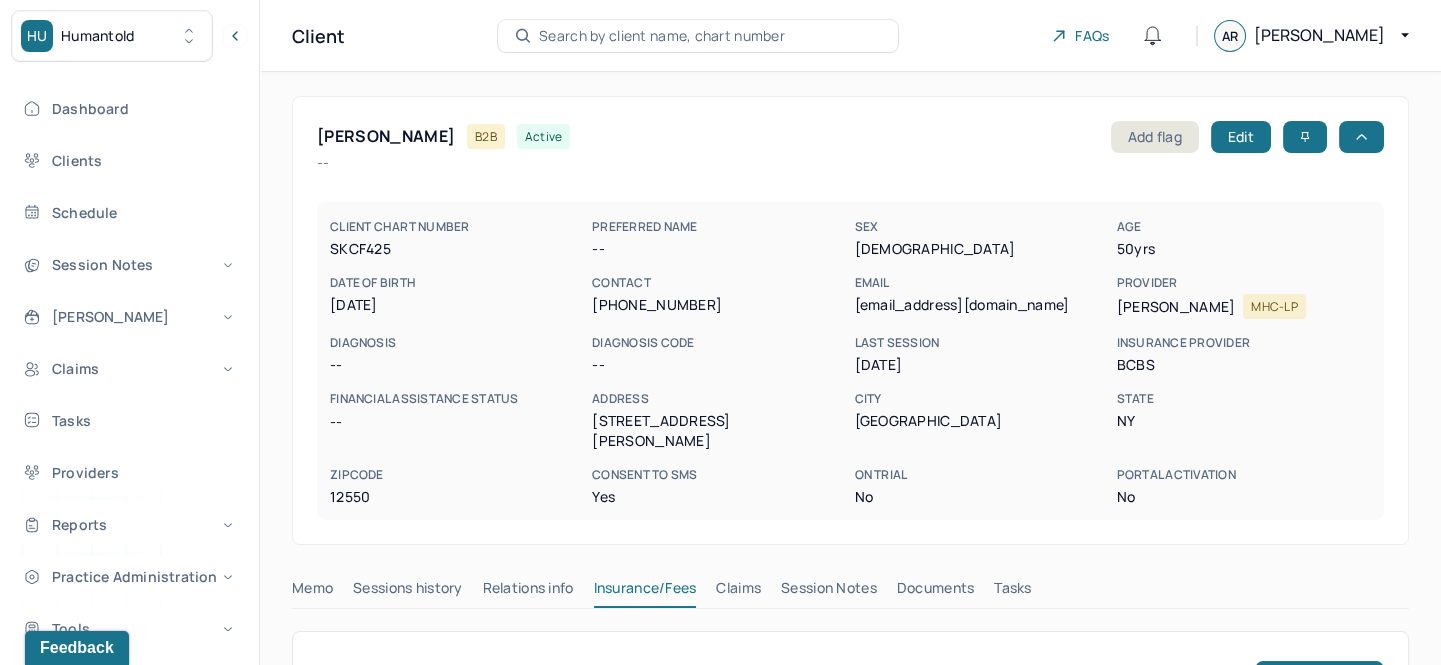 click on "Search by client name, chart number" at bounding box center (662, 36) 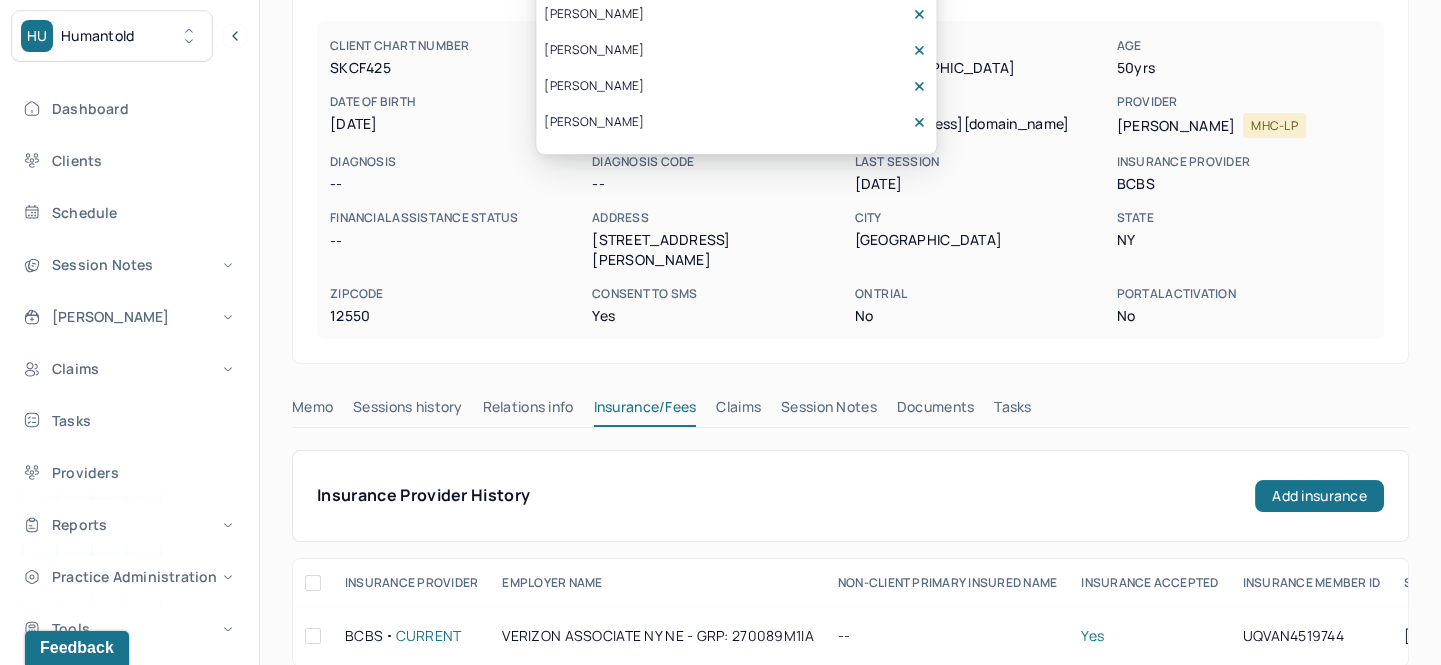 scroll, scrollTop: 0, scrollLeft: 0, axis: both 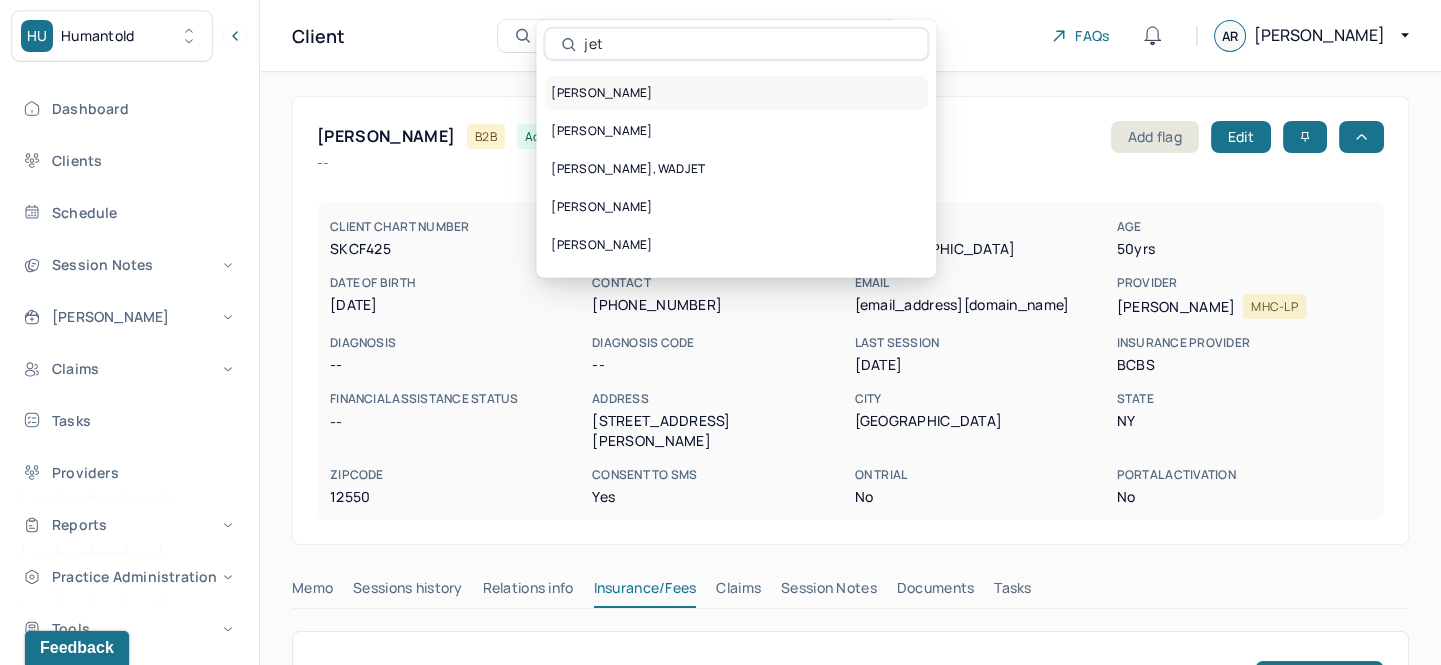 type on "jet" 